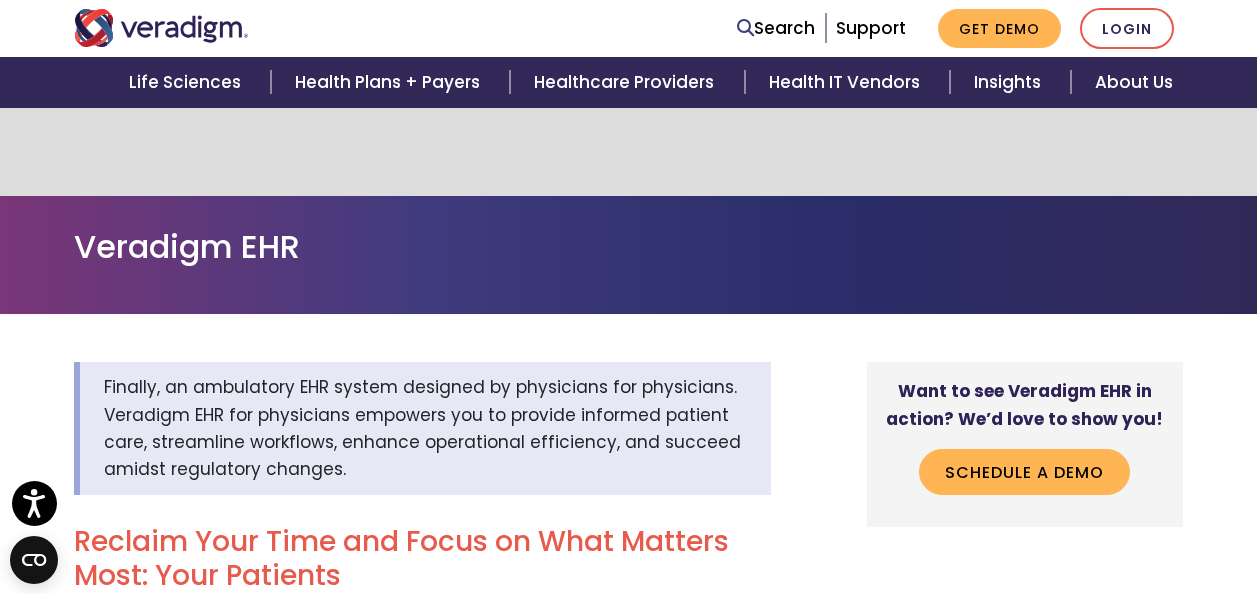 scroll, scrollTop: 1300, scrollLeft: 0, axis: vertical 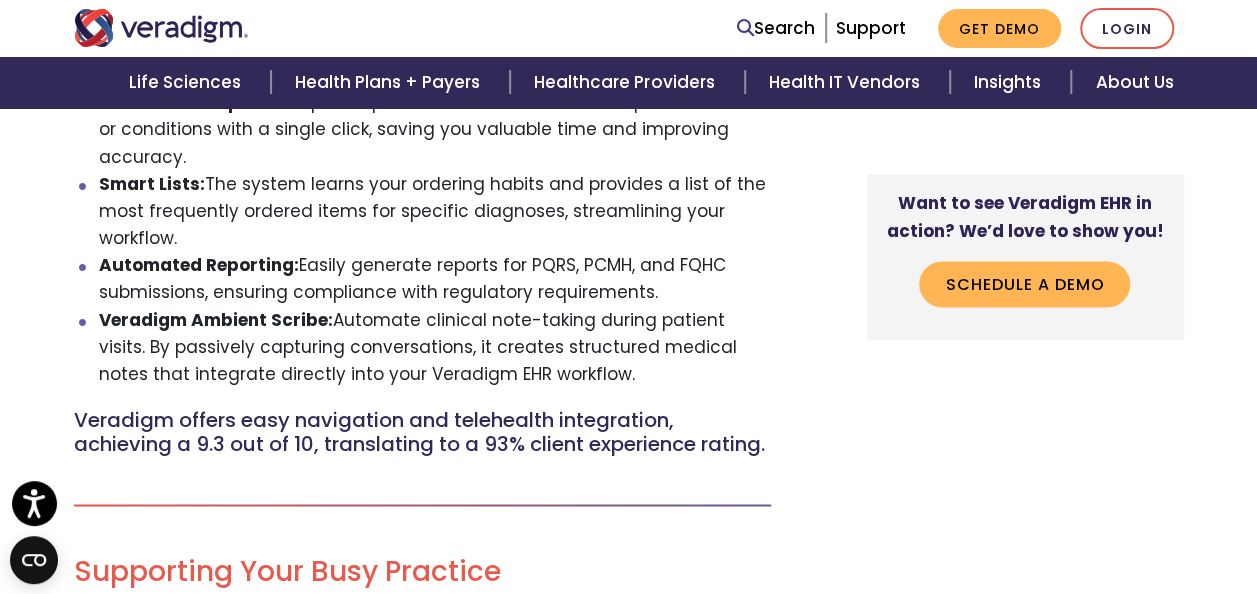 drag, startPoint x: 526, startPoint y: 264, endPoint x: 668, endPoint y: 281, distance: 143.01399 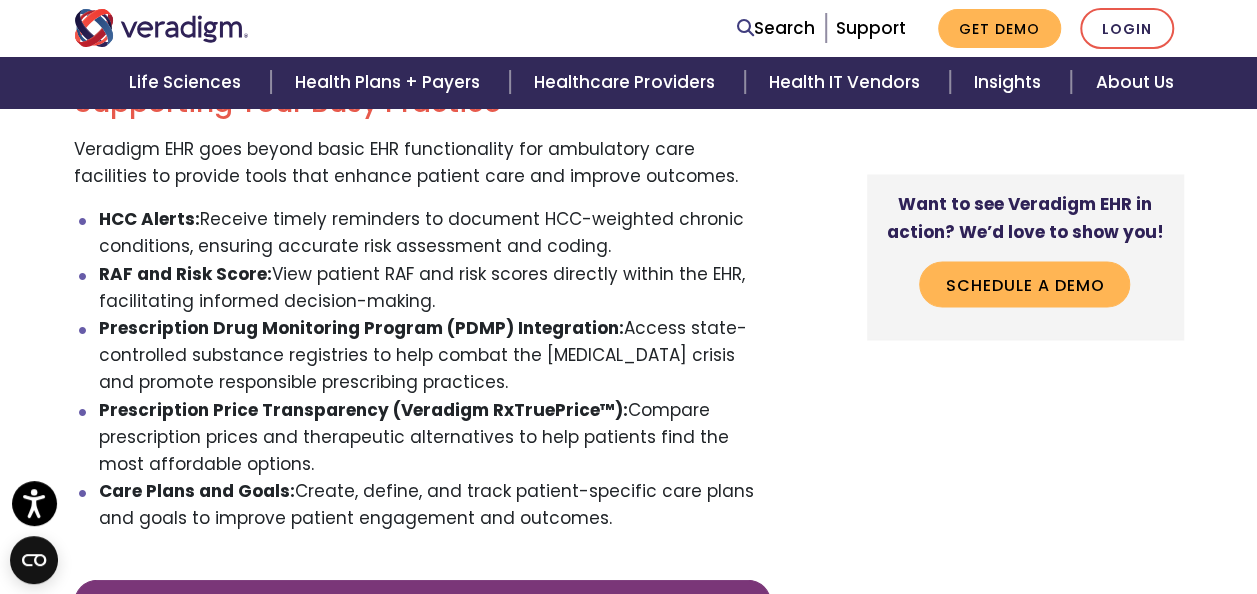 scroll, scrollTop: 1900, scrollLeft: 0, axis: vertical 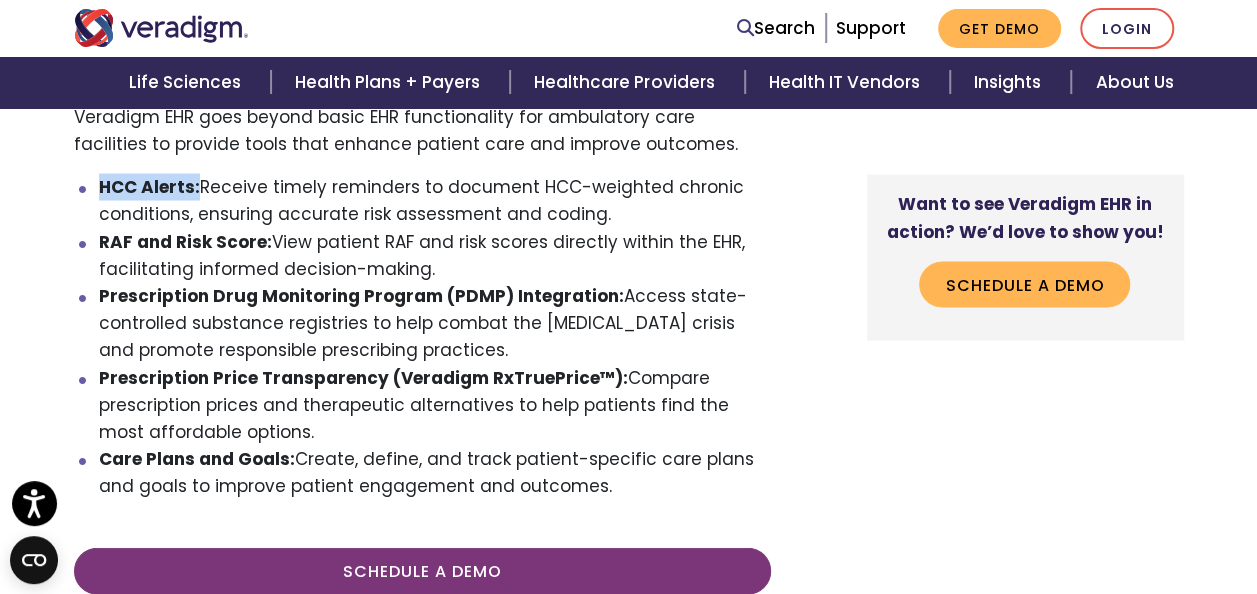 drag, startPoint x: 196, startPoint y: 211, endPoint x: 98, endPoint y: 217, distance: 98.1835 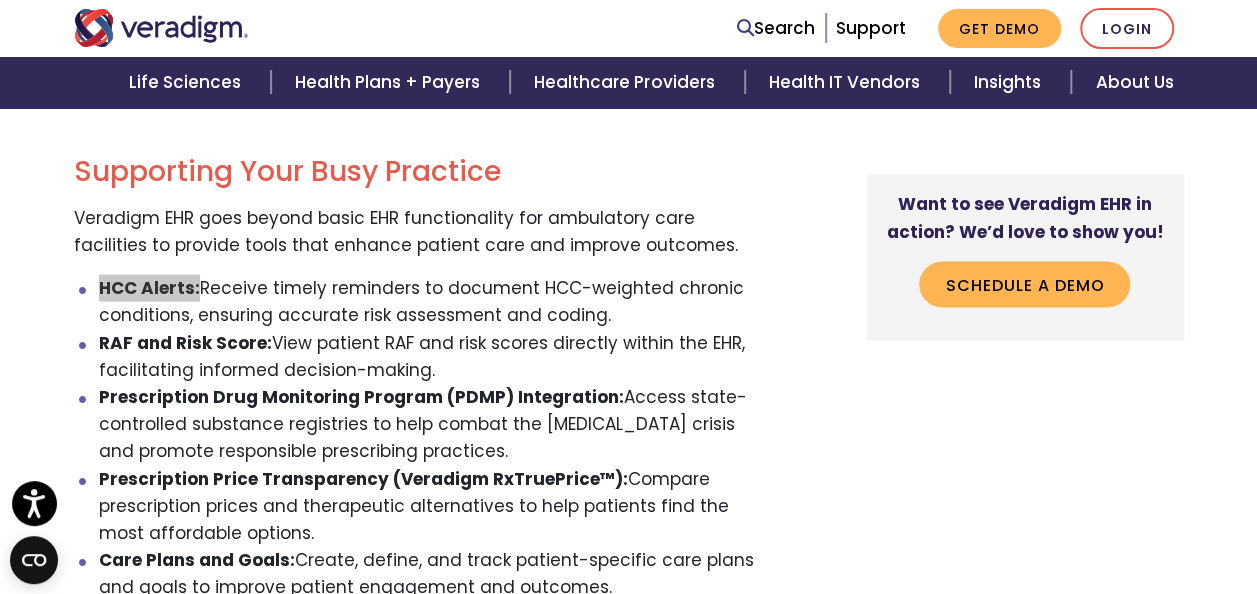 scroll, scrollTop: 1900, scrollLeft: 0, axis: vertical 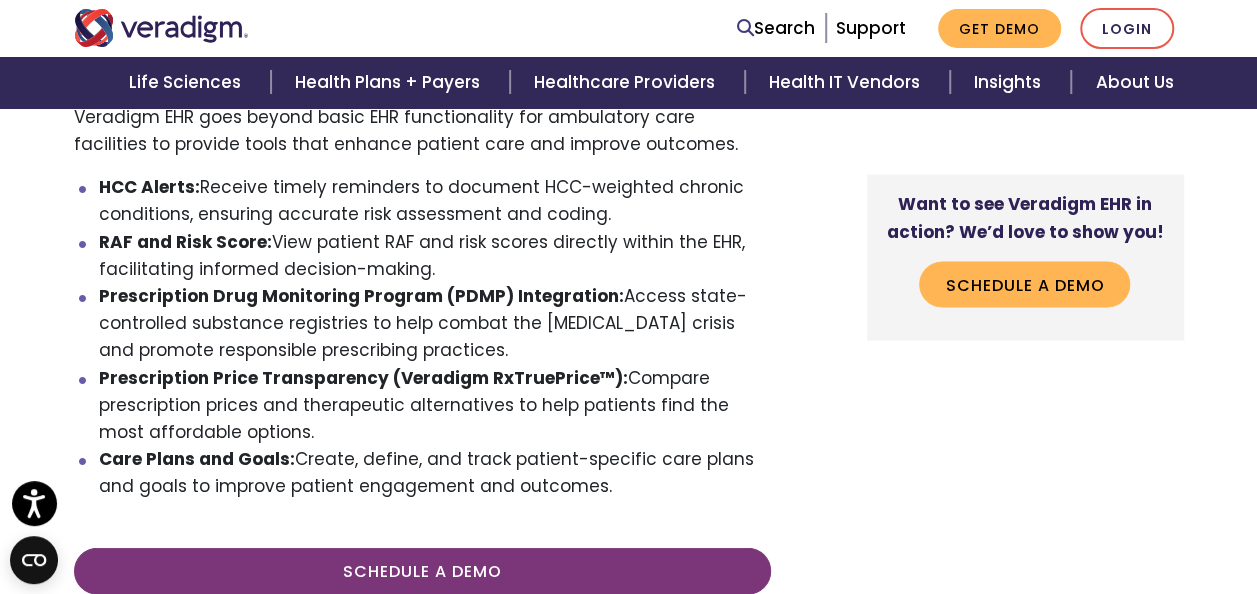 click on "Prescription Price Transparency (Veradigm RxTruePrice™):  Compare prescription prices and therapeutic alternatives to help patients find the most affordable options." at bounding box center [435, 406] 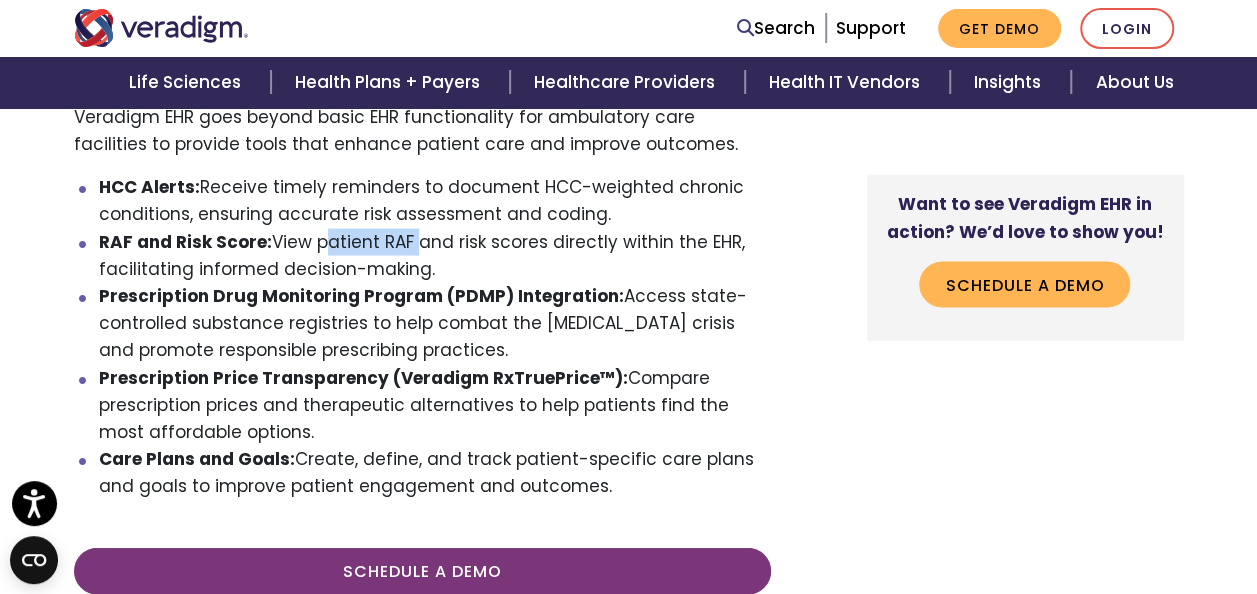 drag, startPoint x: 319, startPoint y: 271, endPoint x: 408, endPoint y: 263, distance: 89.358826 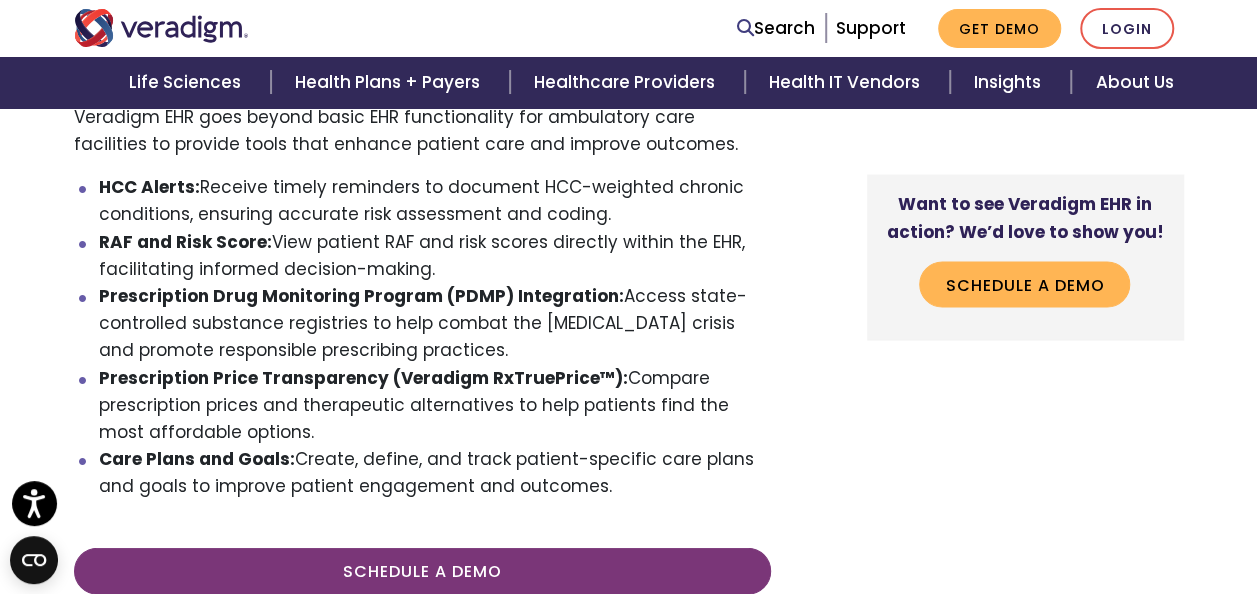 click on "RAF and Risk Score:  View patient RAF and risk scores directly within the EHR, facilitating informed decision-making." at bounding box center [435, 256] 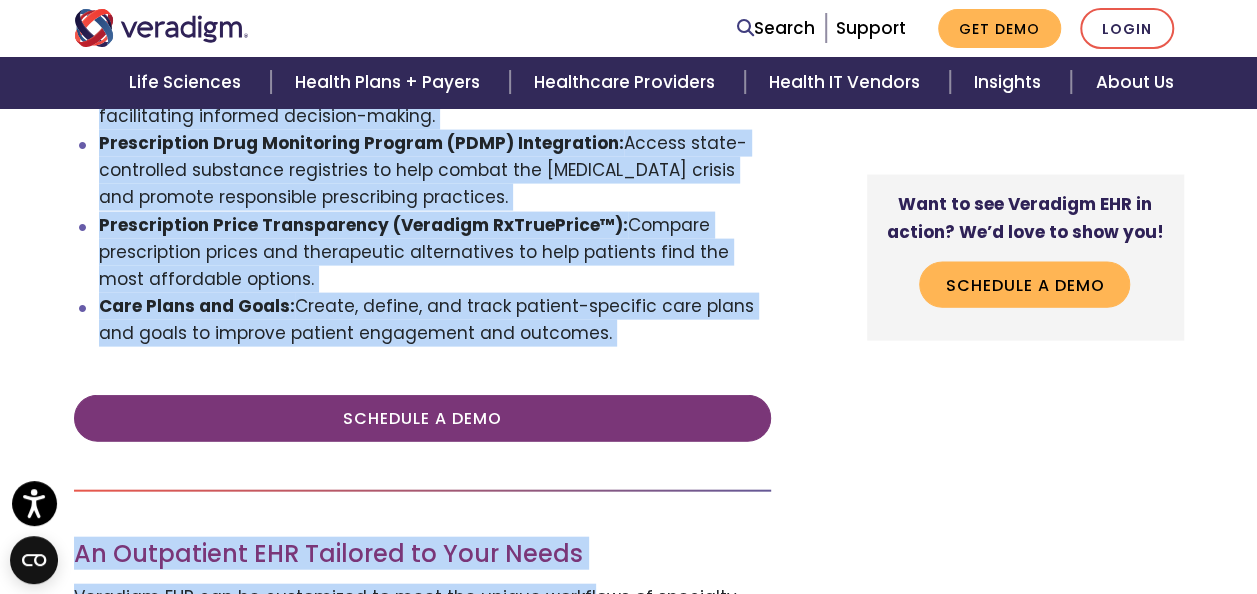 scroll, scrollTop: 2141, scrollLeft: 0, axis: vertical 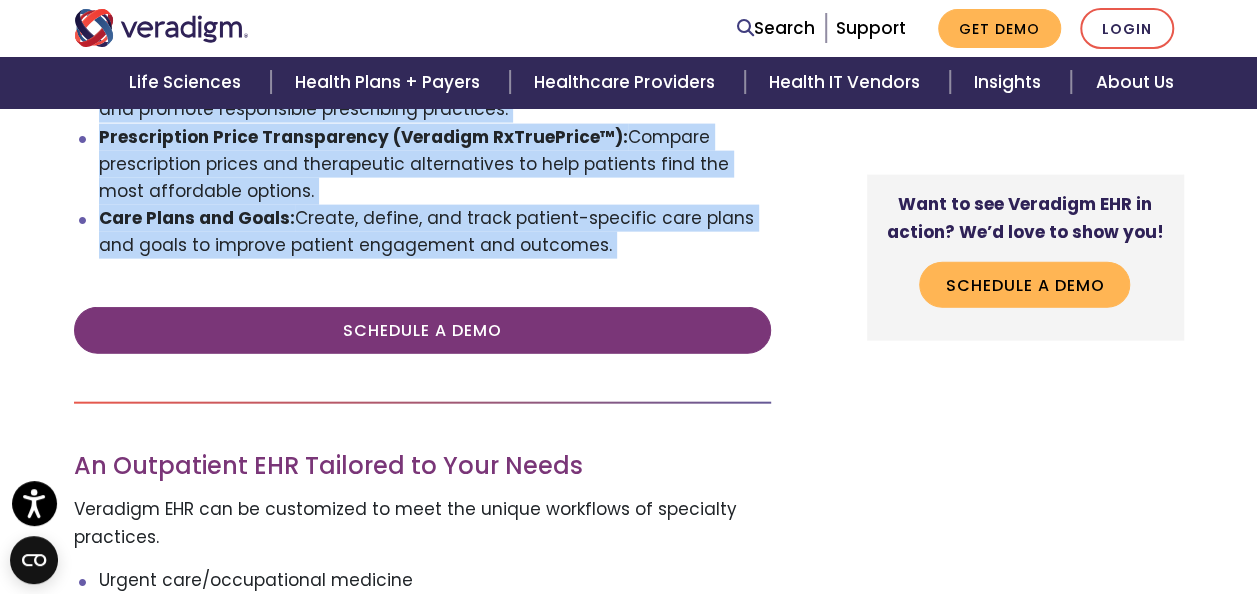 drag, startPoint x: 78, startPoint y: 190, endPoint x: 598, endPoint y: 292, distance: 529.9094 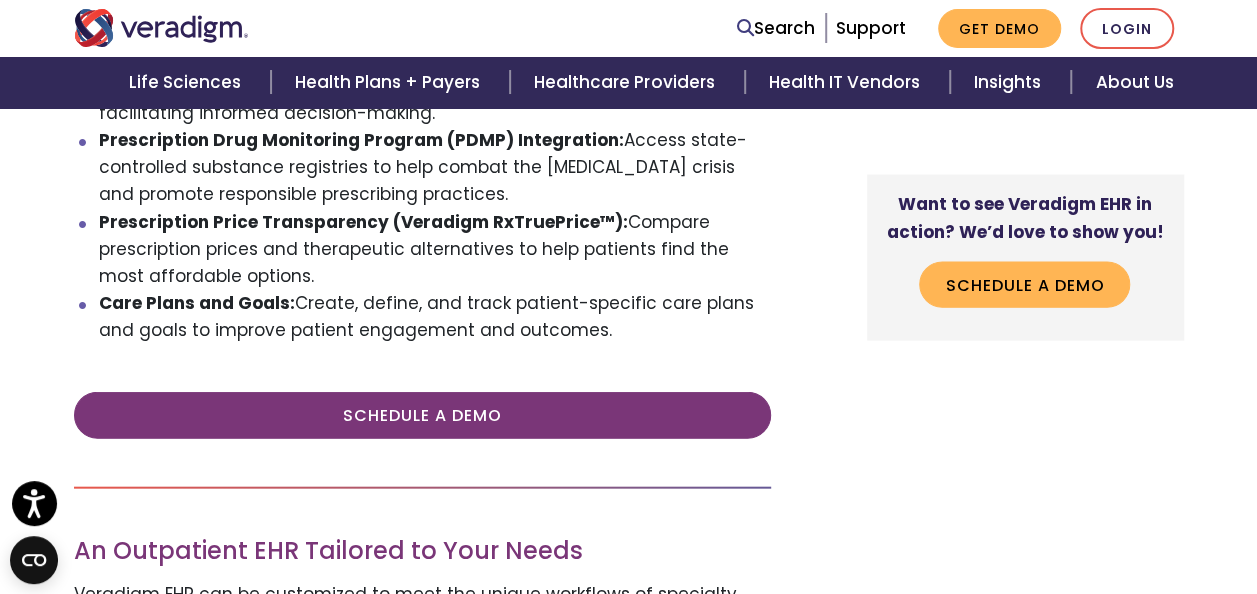 scroll, scrollTop: 1941, scrollLeft: 0, axis: vertical 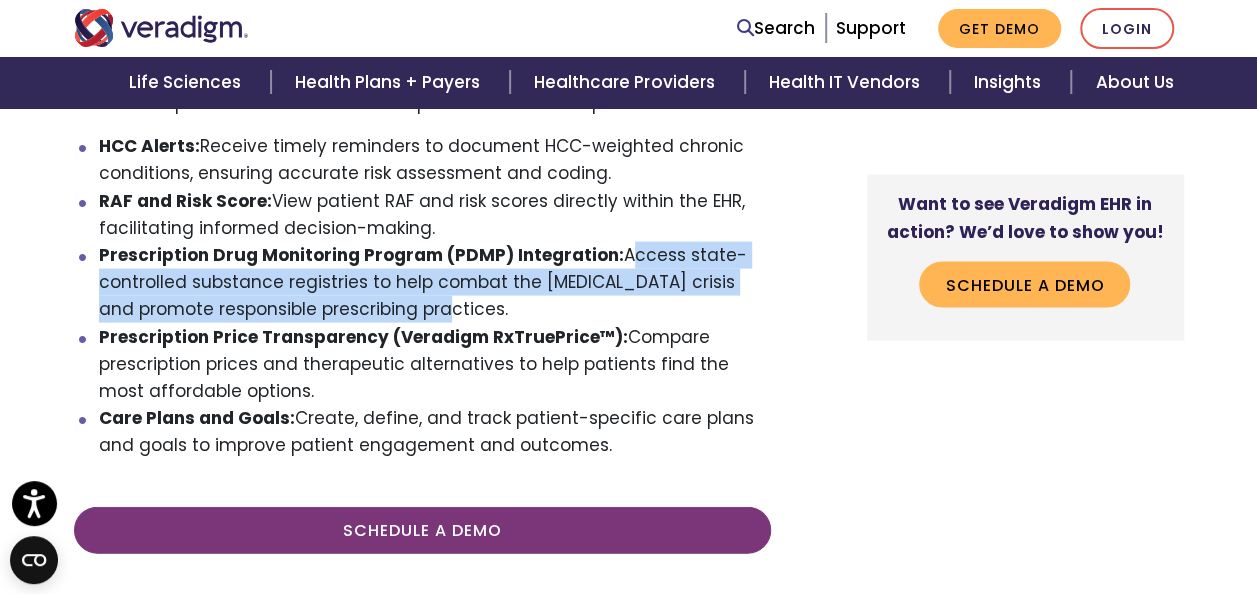 drag, startPoint x: 420, startPoint y: 334, endPoint x: 612, endPoint y: 285, distance: 198.15398 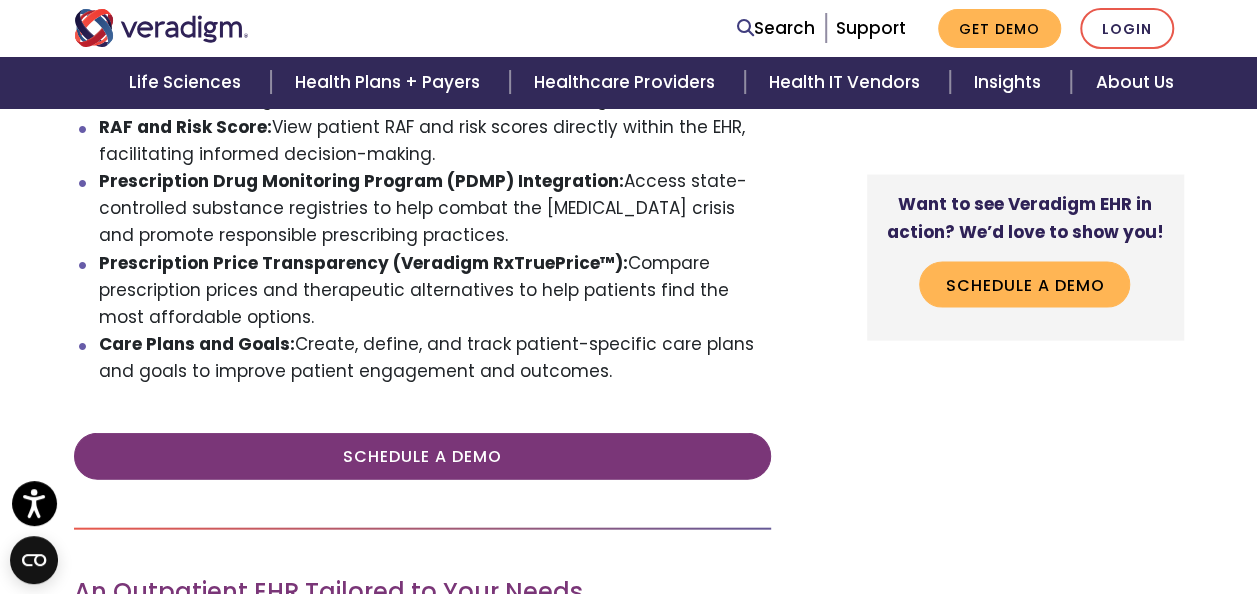scroll, scrollTop: 2041, scrollLeft: 0, axis: vertical 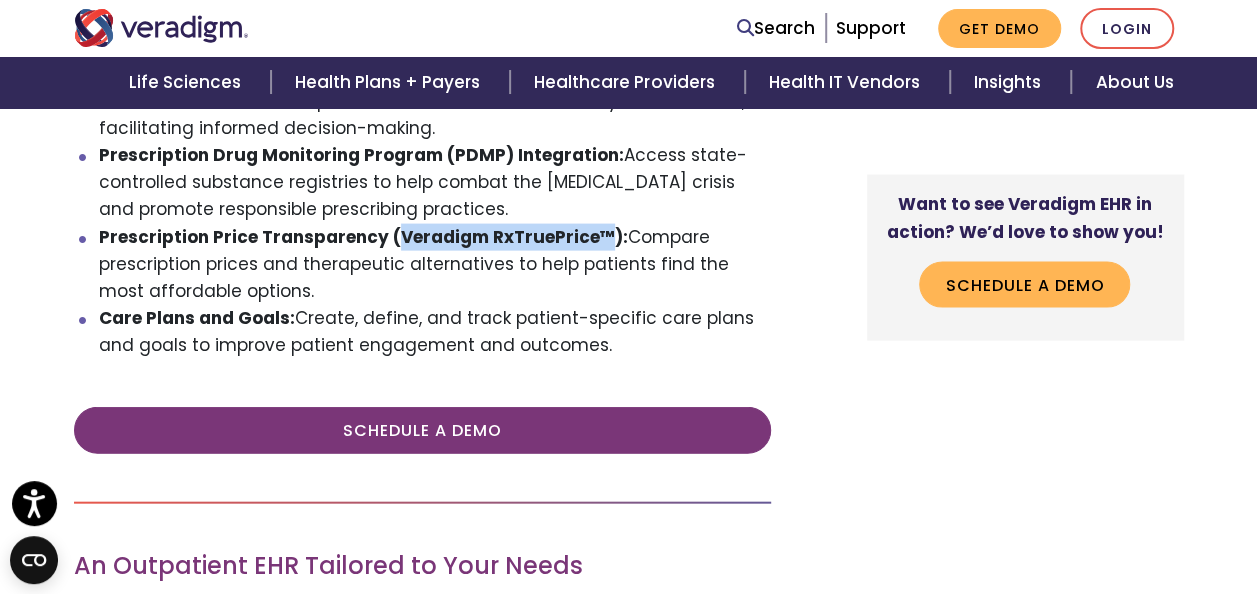 drag, startPoint x: 392, startPoint y: 259, endPoint x: 602, endPoint y: 254, distance: 210.05951 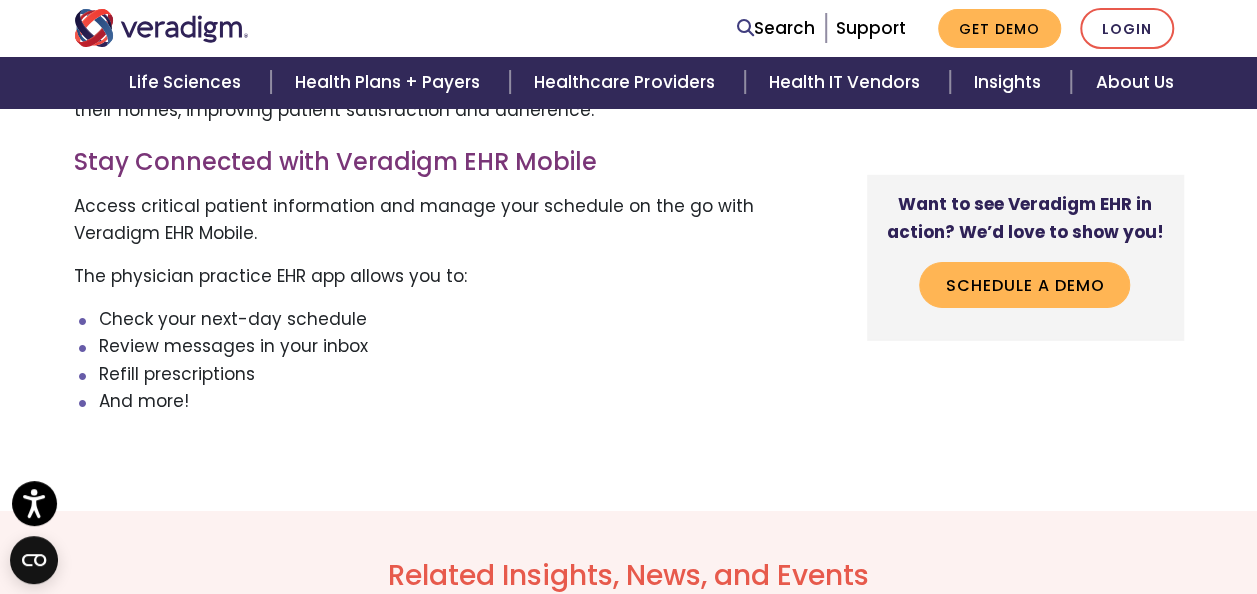 scroll, scrollTop: 3300, scrollLeft: 0, axis: vertical 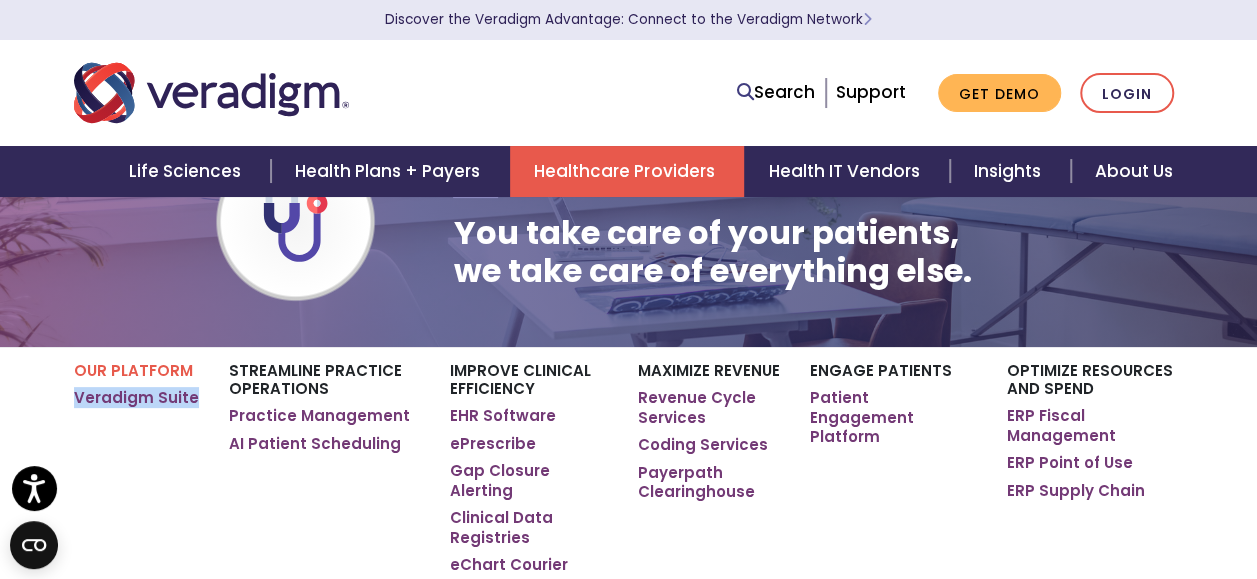 drag, startPoint x: 196, startPoint y: 401, endPoint x: 72, endPoint y: 406, distance: 124.10077 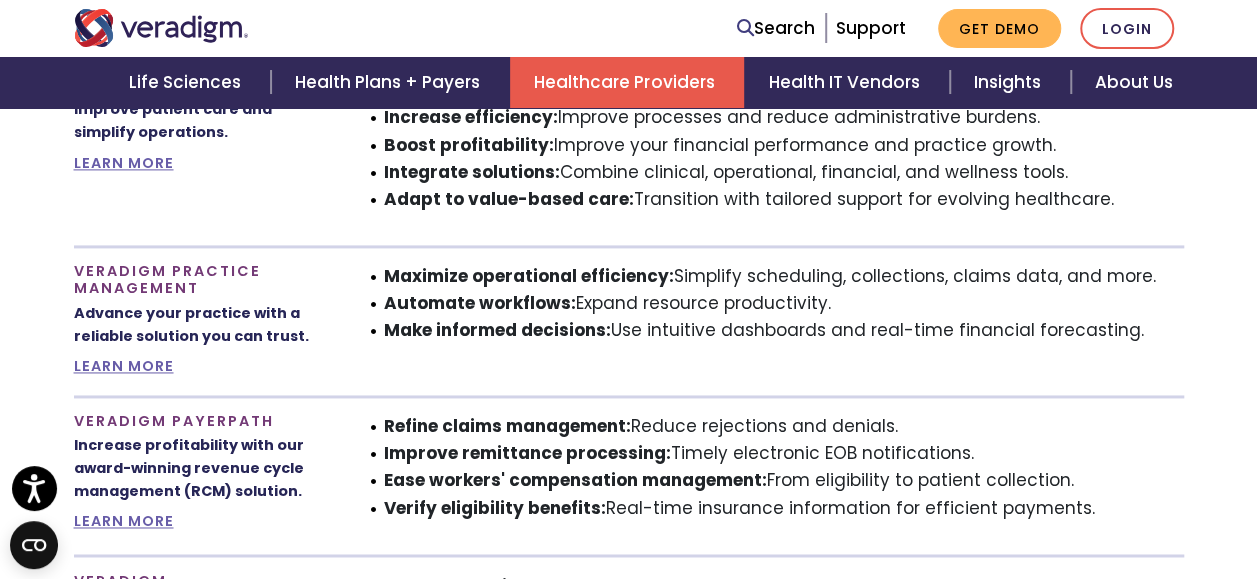 scroll, scrollTop: 1400, scrollLeft: 0, axis: vertical 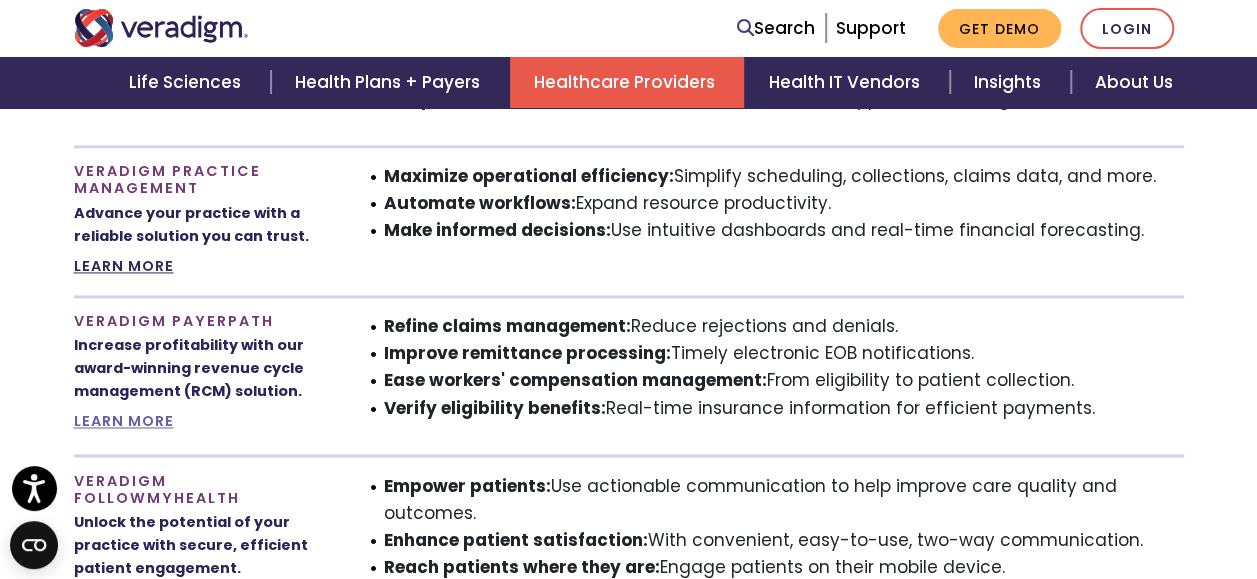 click on "LEARN MORE" at bounding box center (124, 266) 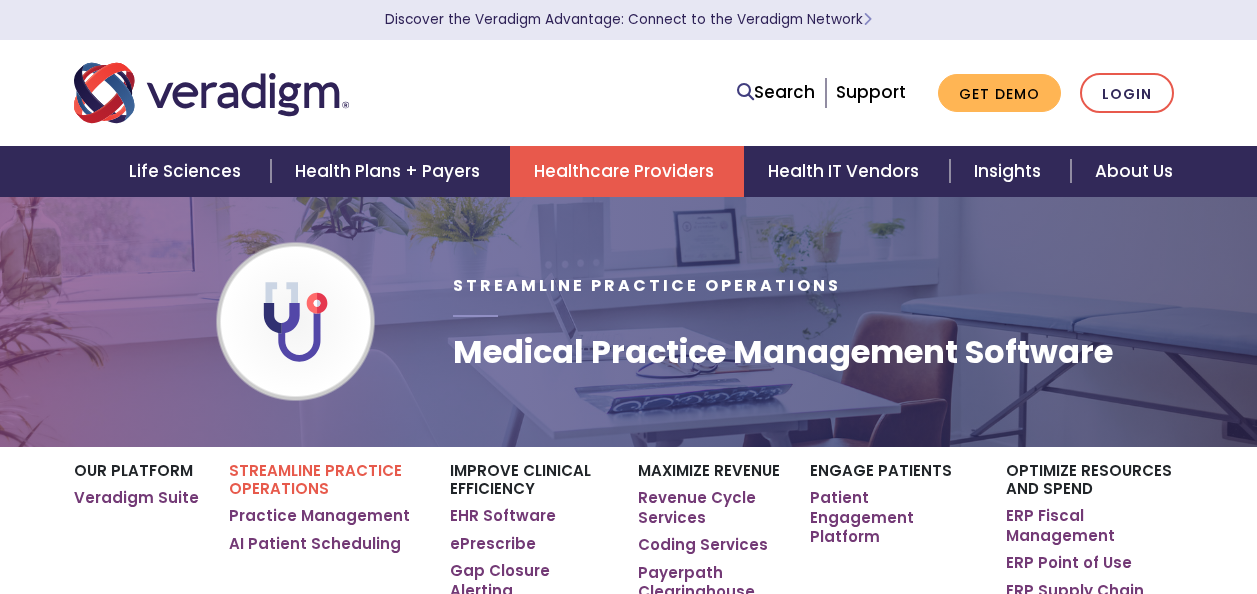scroll, scrollTop: 0, scrollLeft: 0, axis: both 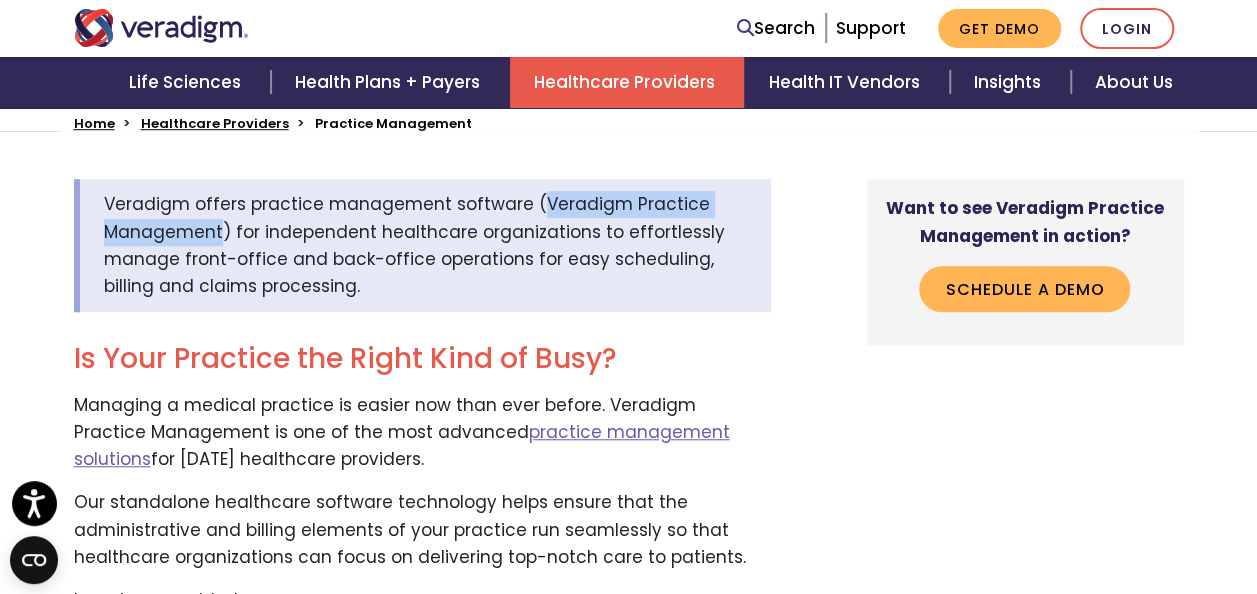 drag, startPoint x: 532, startPoint y: 187, endPoint x: 218, endPoint y: 224, distance: 316.17242 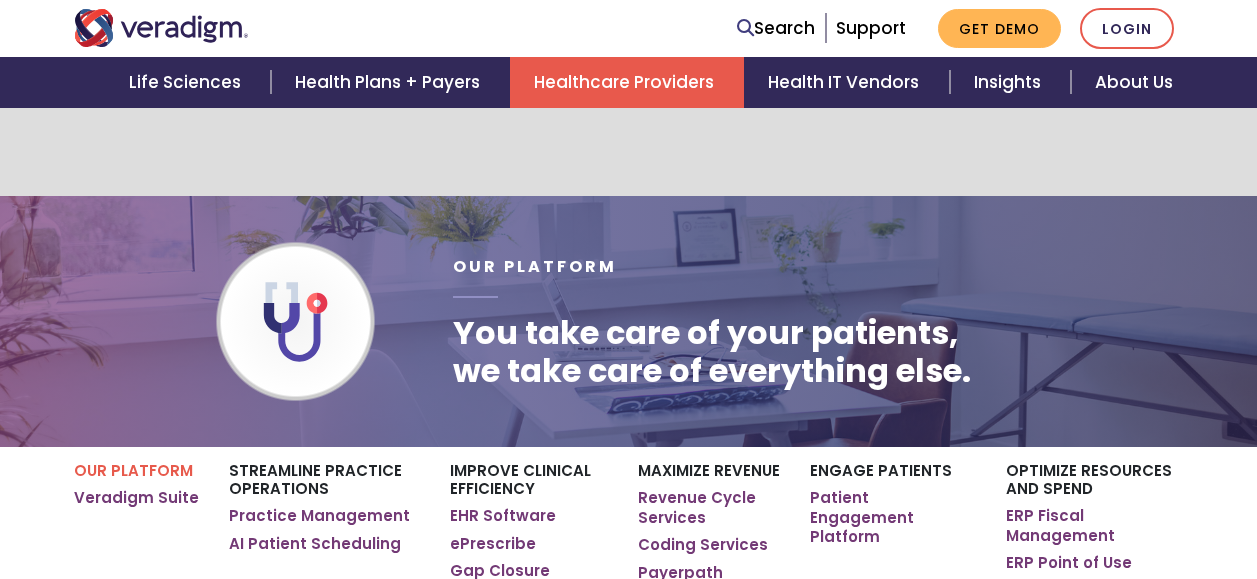 scroll, scrollTop: 1397, scrollLeft: 0, axis: vertical 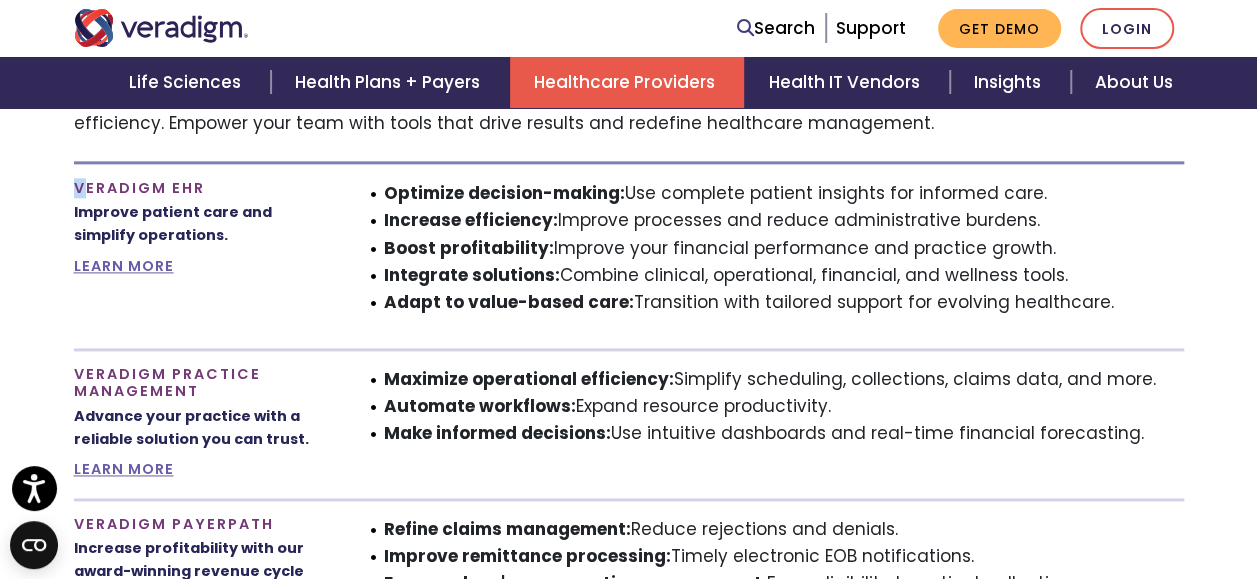 drag, startPoint x: 72, startPoint y: 162, endPoint x: 87, endPoint y: 167, distance: 15.811388 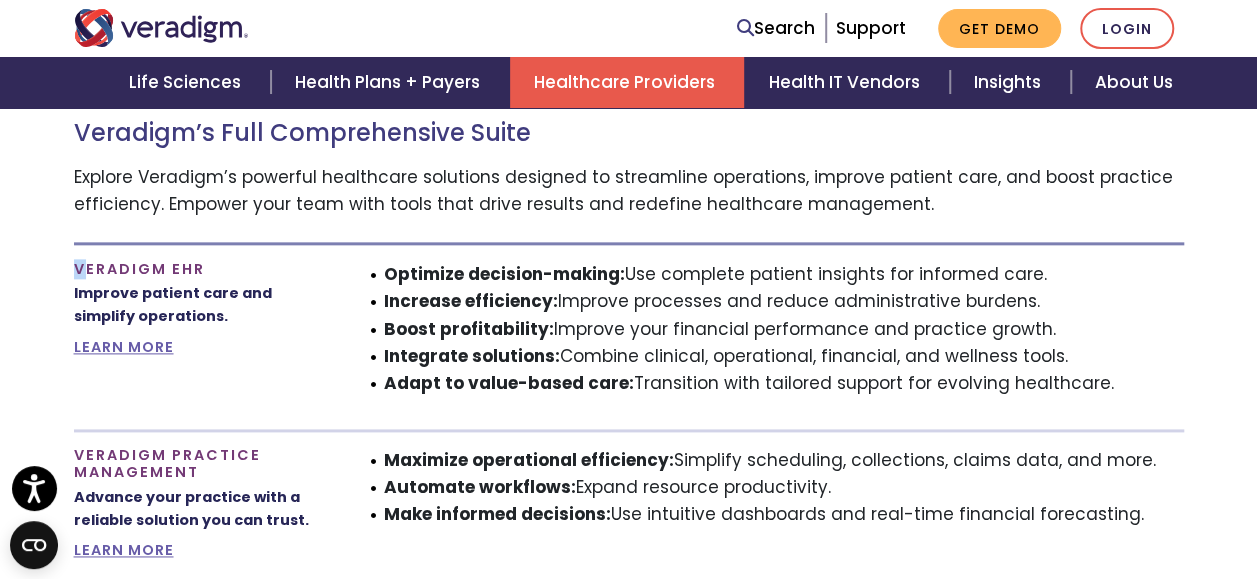 scroll, scrollTop: 997, scrollLeft: 0, axis: vertical 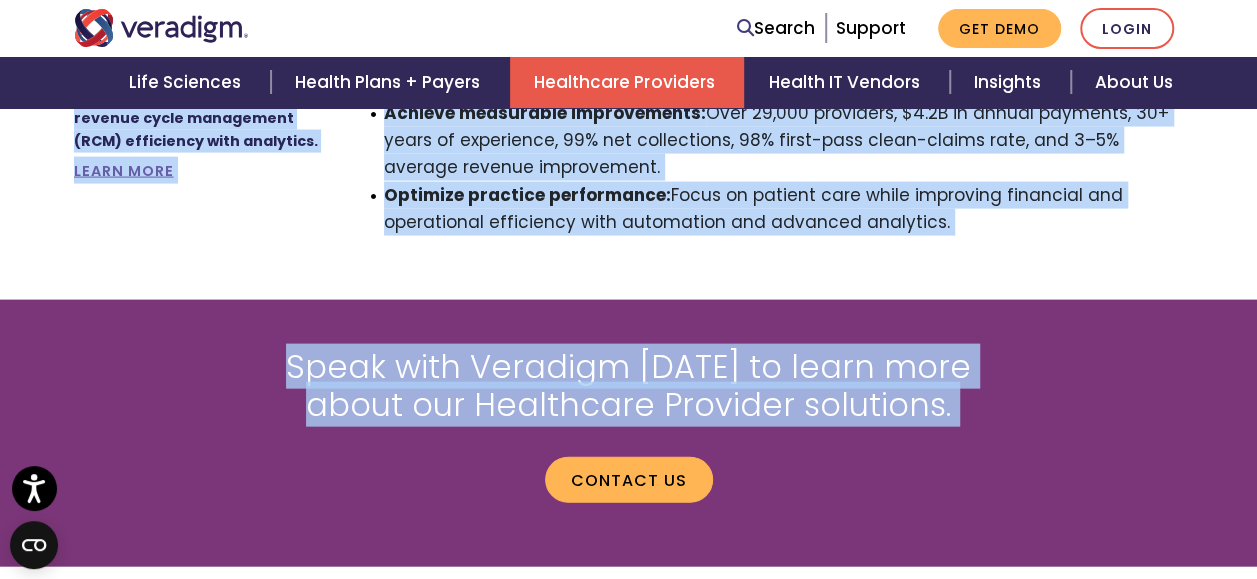 drag, startPoint x: 76, startPoint y: 234, endPoint x: 1084, endPoint y: 243, distance: 1008.04016 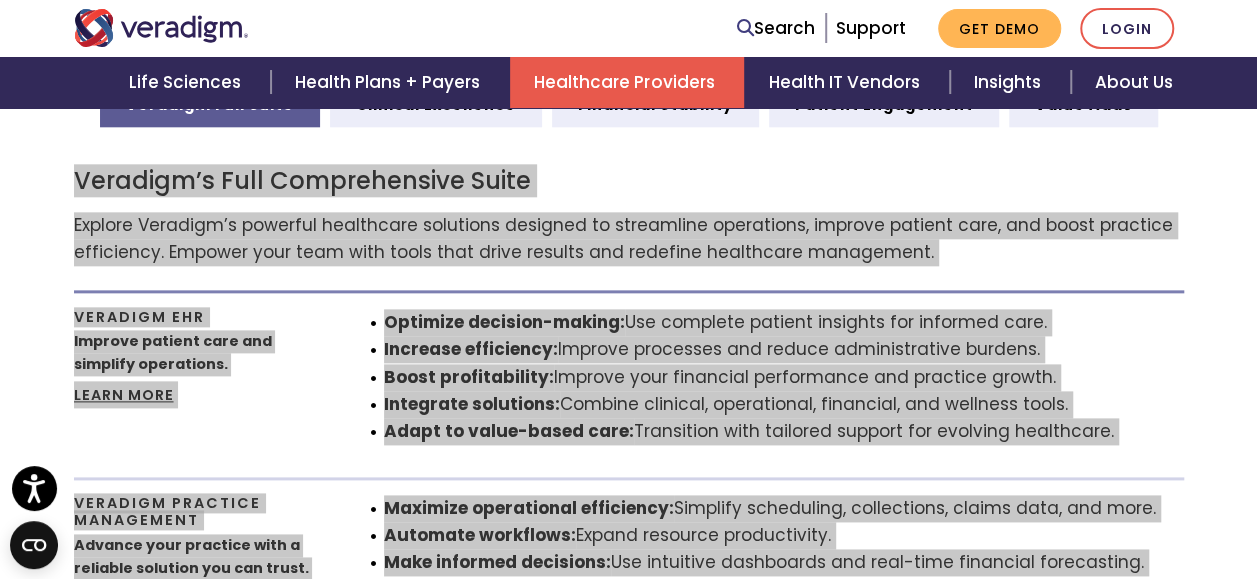 scroll, scrollTop: 1099, scrollLeft: 0, axis: vertical 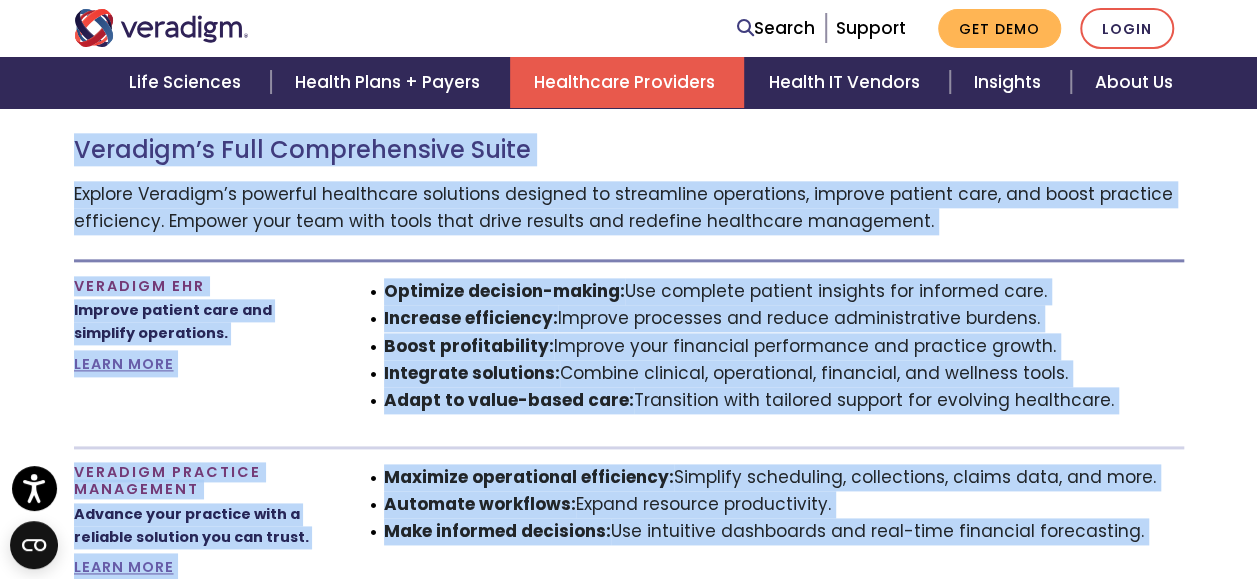 click on "Veradigm EHR
Improve patient care and simplify operations.
LEARN MORE" at bounding box center [201, 354] 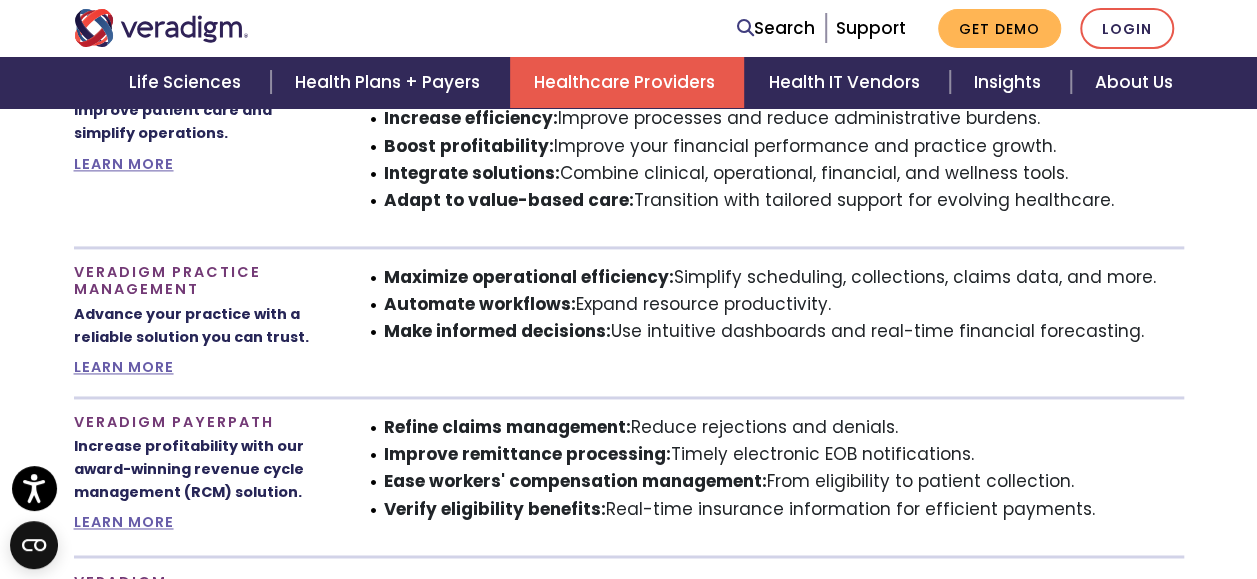 scroll, scrollTop: 1399, scrollLeft: 0, axis: vertical 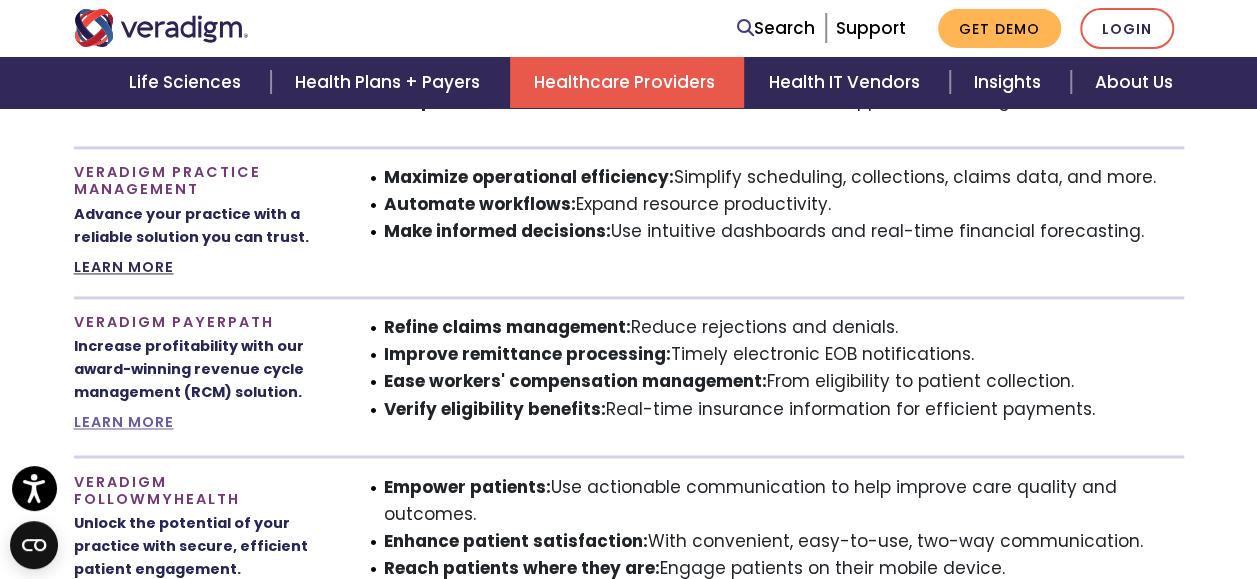 click on "LEARN MORE" at bounding box center [124, 267] 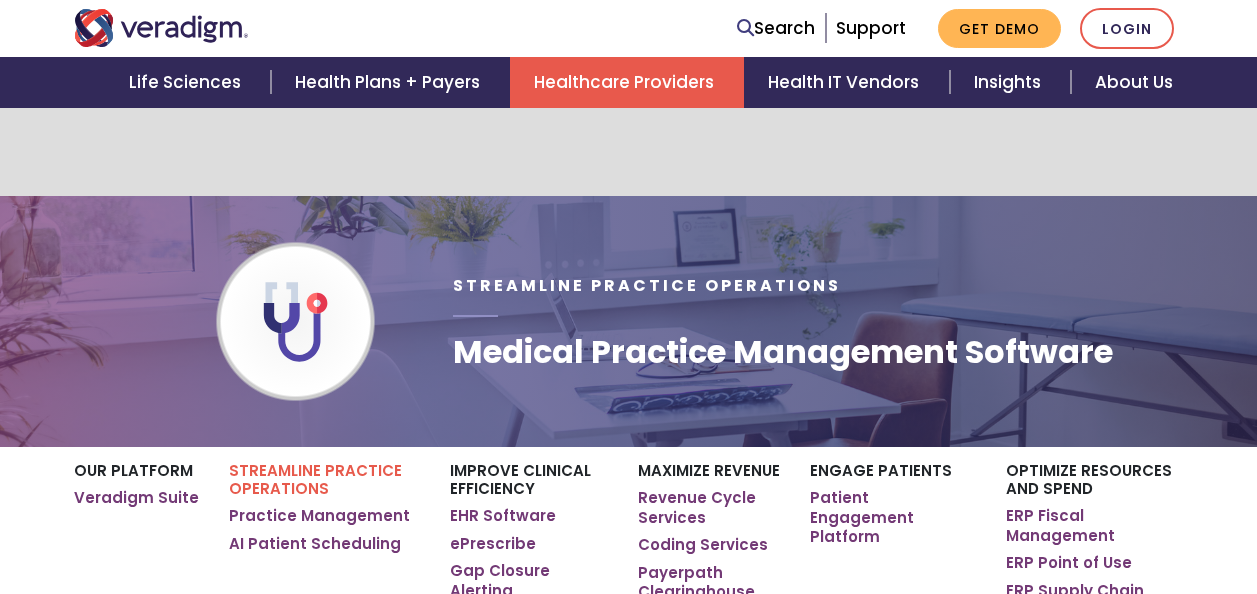 scroll, scrollTop: 300, scrollLeft: 0, axis: vertical 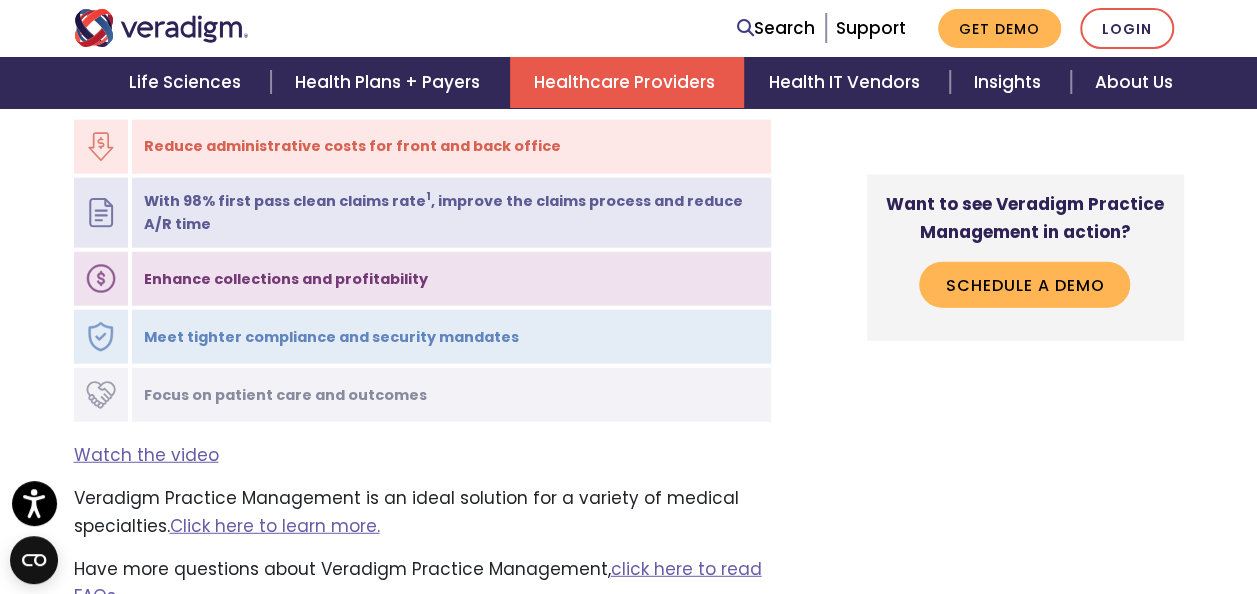click on "With 98% first pass clean claims rate 1 , improve the claims process and reduce A/R time" at bounding box center (450, 213) 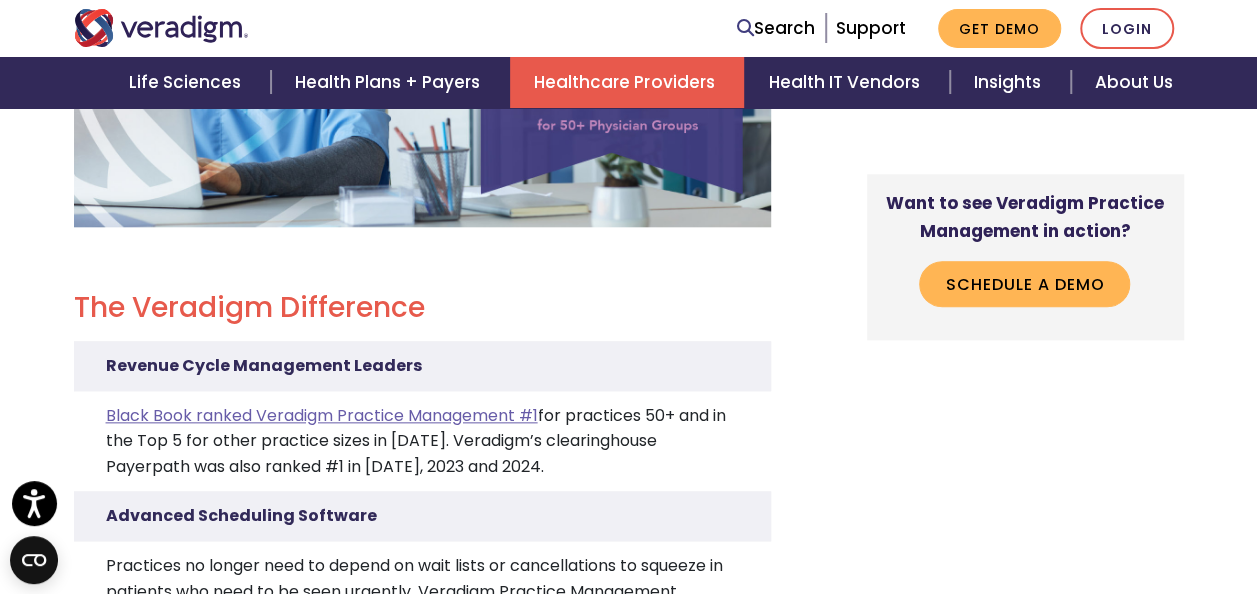 scroll, scrollTop: 4800, scrollLeft: 0, axis: vertical 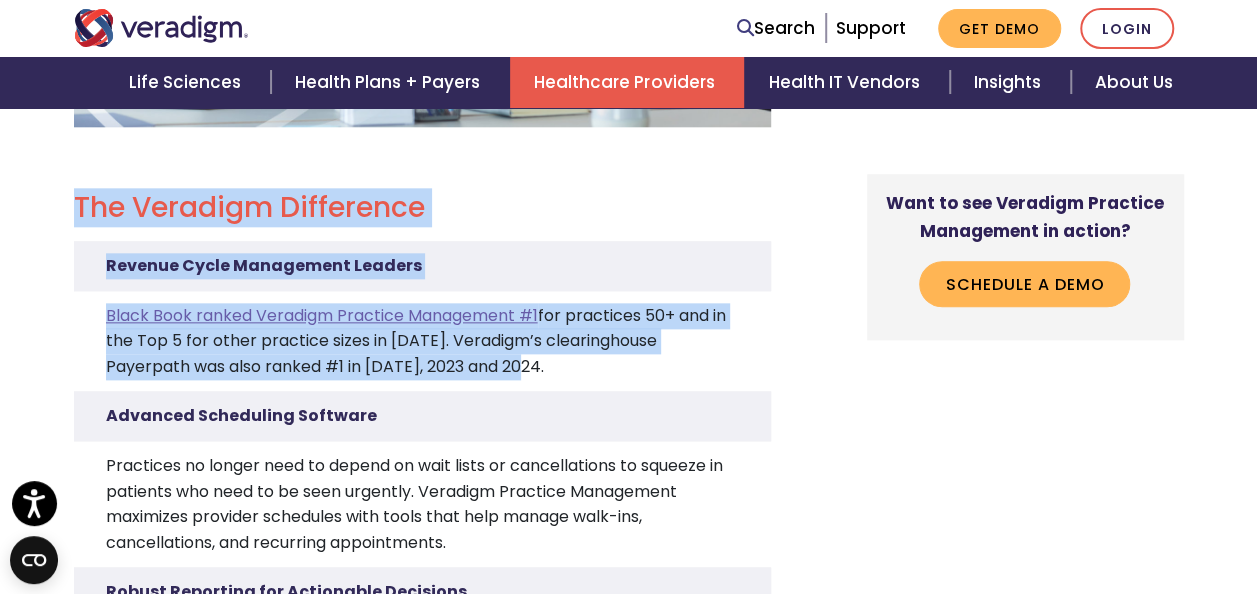 drag, startPoint x: 456, startPoint y: 324, endPoint x: 31, endPoint y: 166, distance: 453.41922 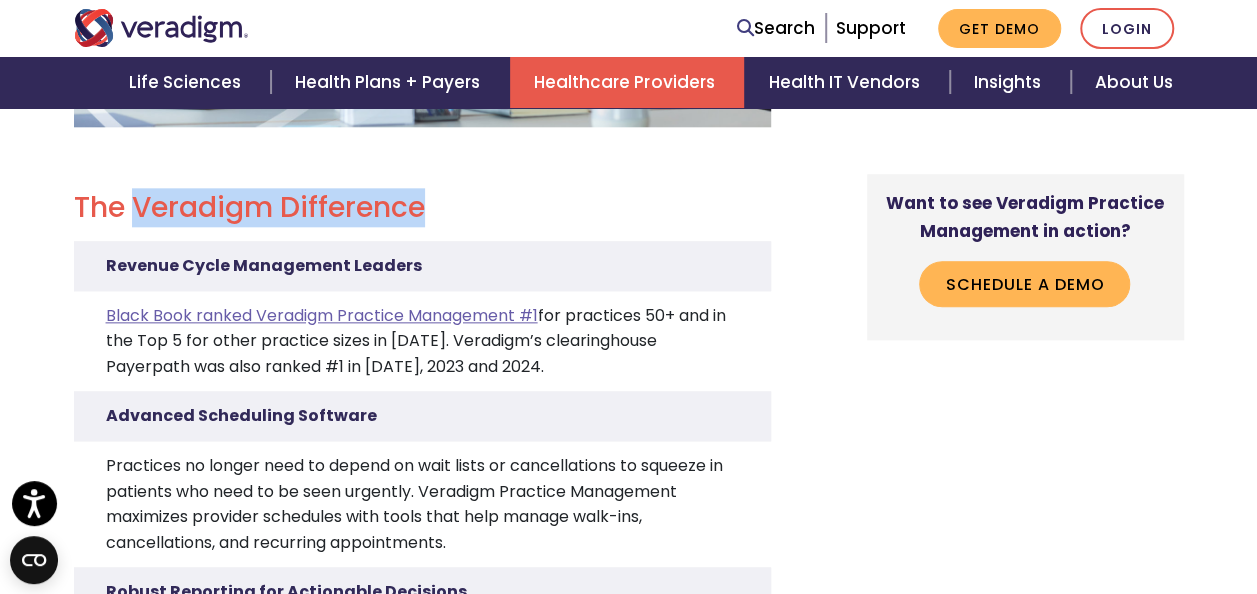 drag, startPoint x: 415, startPoint y: 166, endPoint x: 130, endPoint y: 158, distance: 285.11224 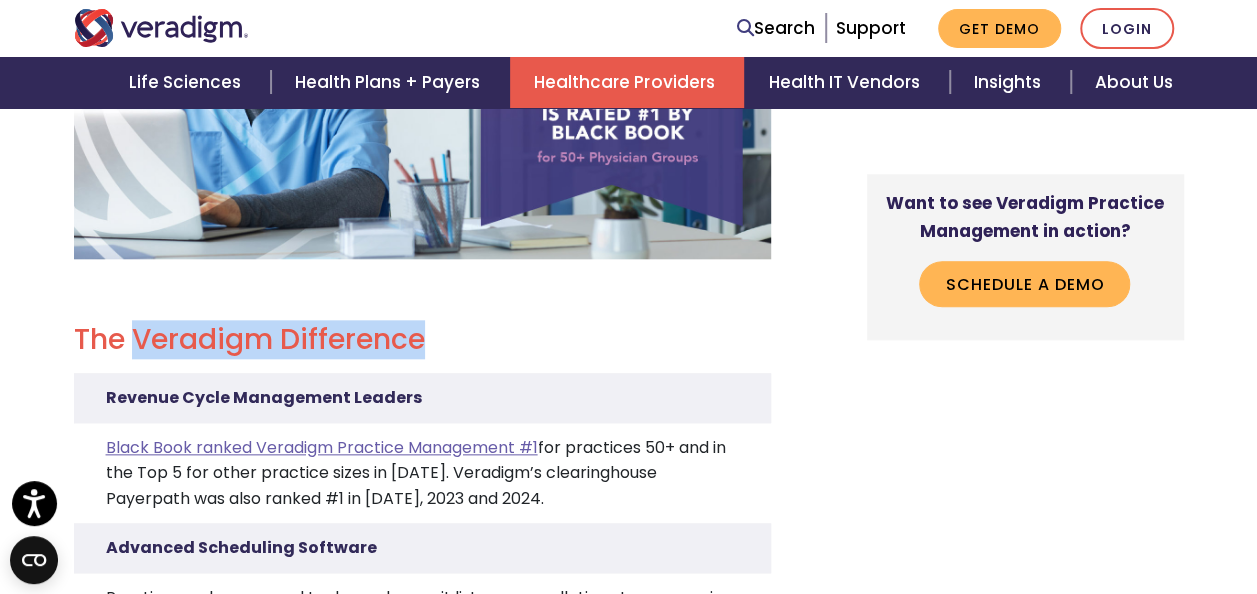 scroll, scrollTop: 4700, scrollLeft: 0, axis: vertical 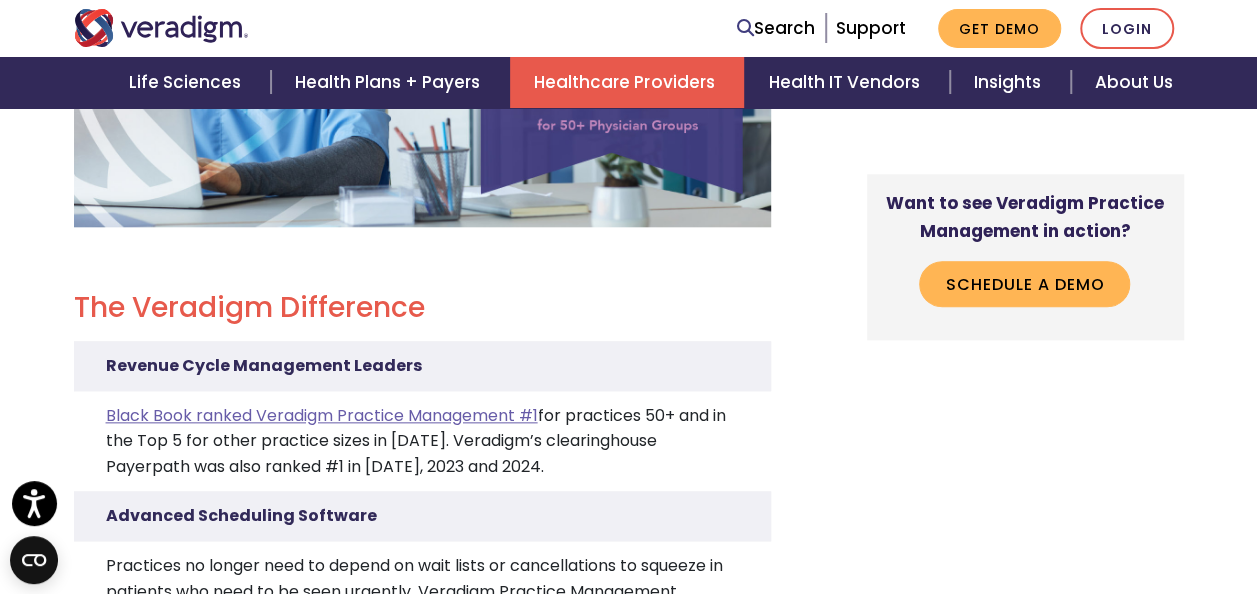 click on "Revenue Cycle Management Leaders" at bounding box center (422, 366) 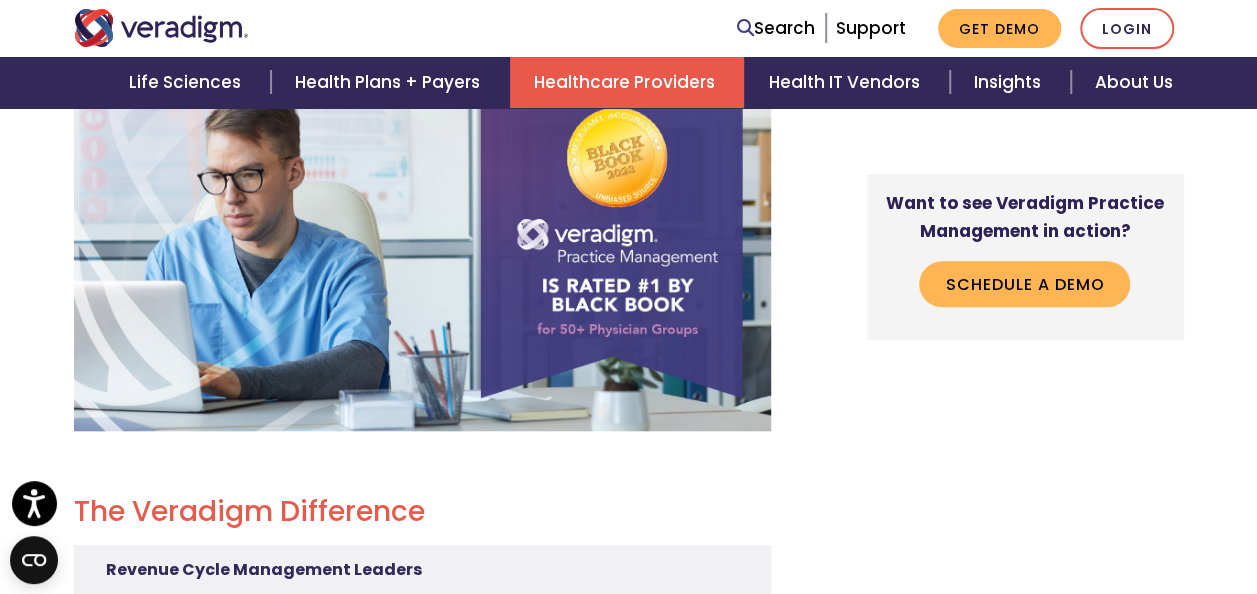 scroll, scrollTop: 4700, scrollLeft: 0, axis: vertical 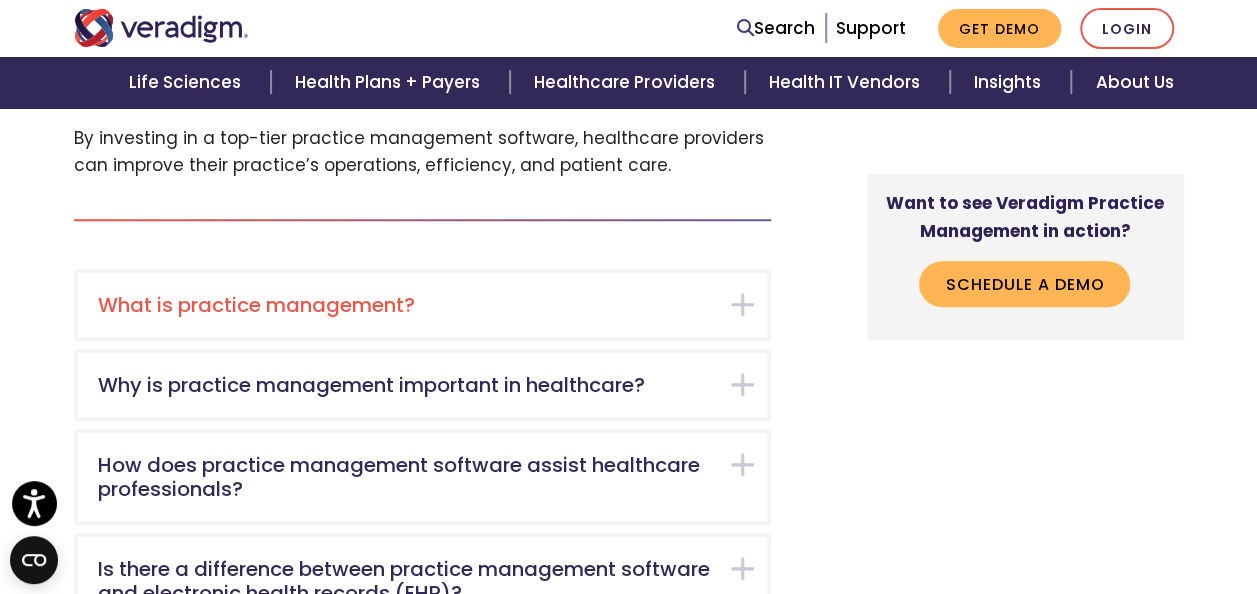 click on "What is practice management?" at bounding box center (422, 305) 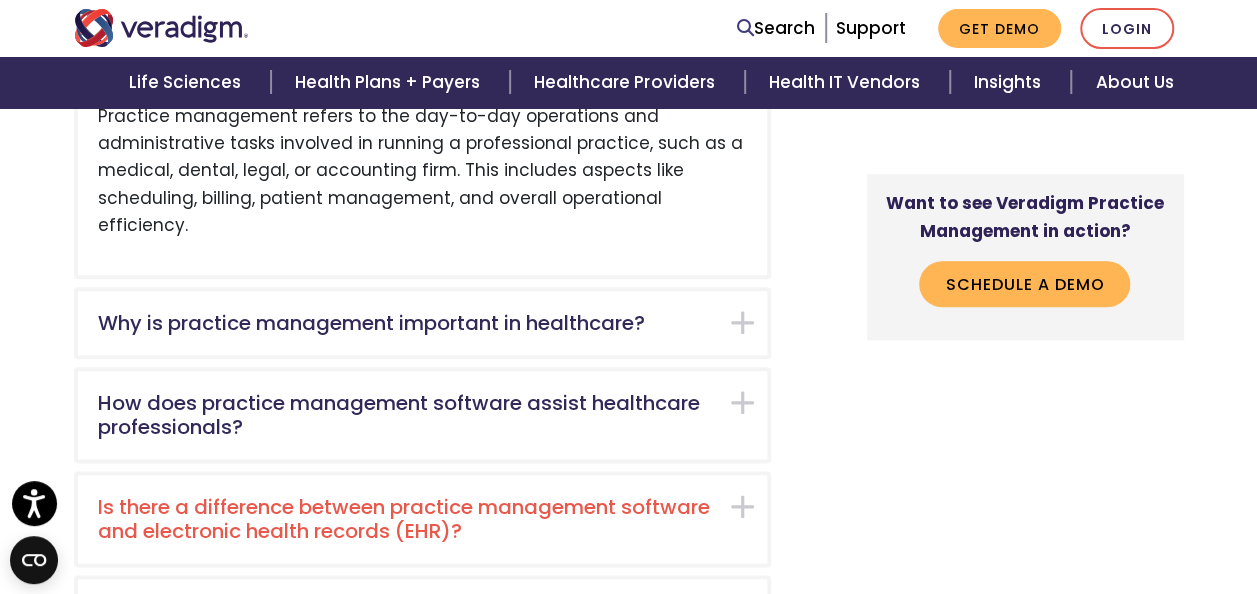 scroll, scrollTop: 854, scrollLeft: 0, axis: vertical 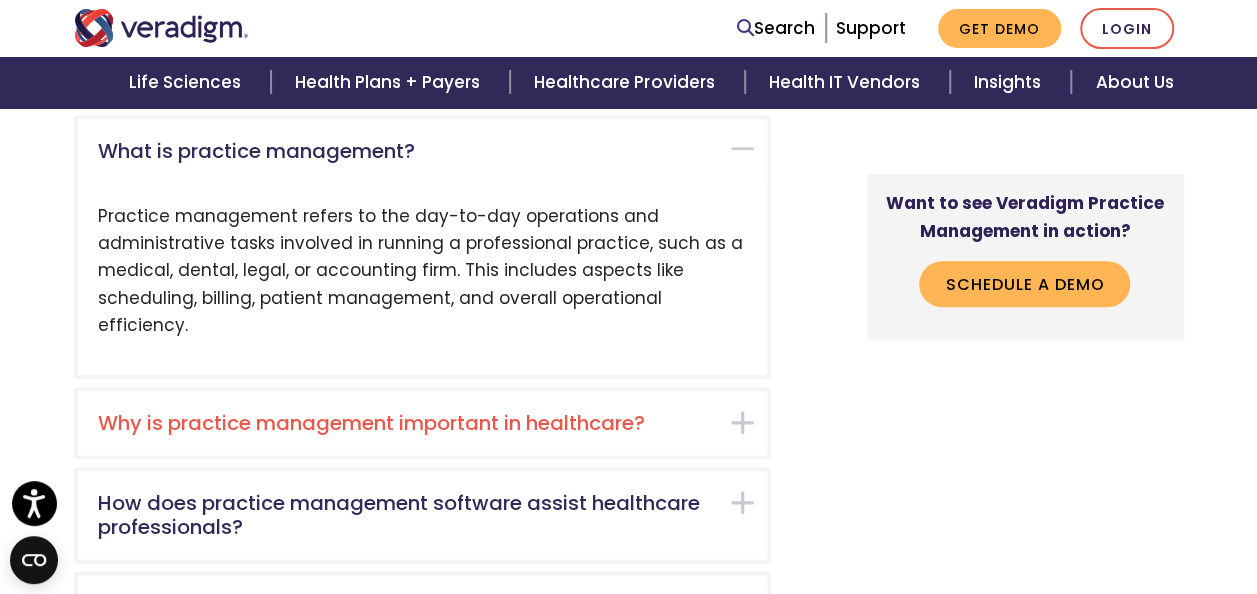 click on "Why is practice management important in healthcare?" at bounding box center (422, 423) 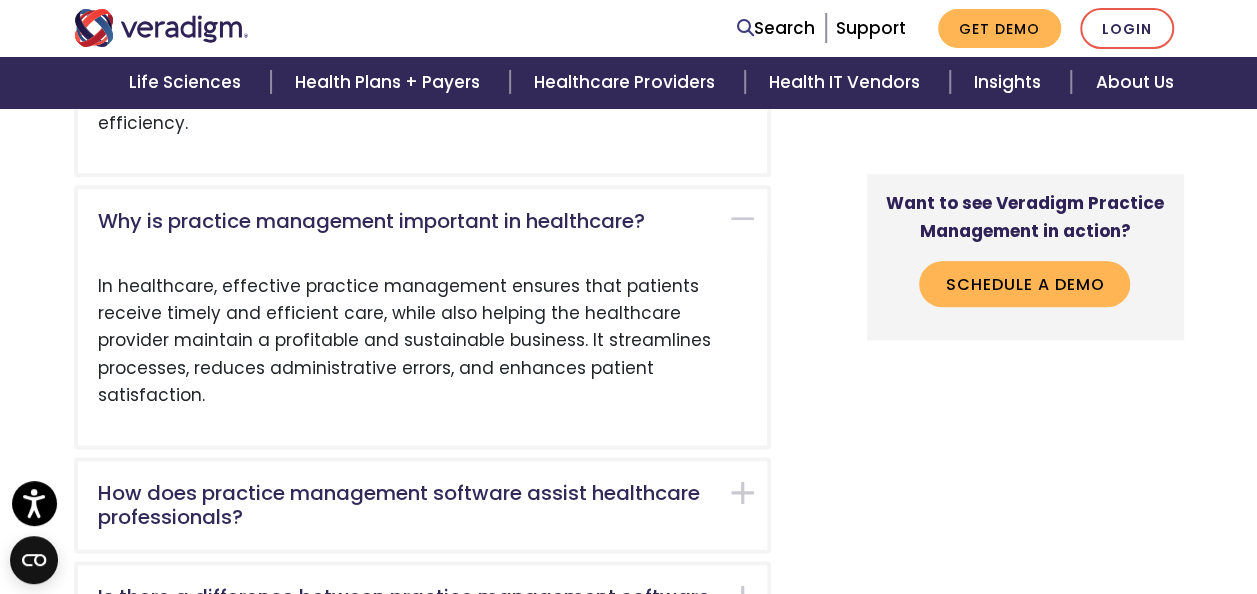 scroll, scrollTop: 1100, scrollLeft: 0, axis: vertical 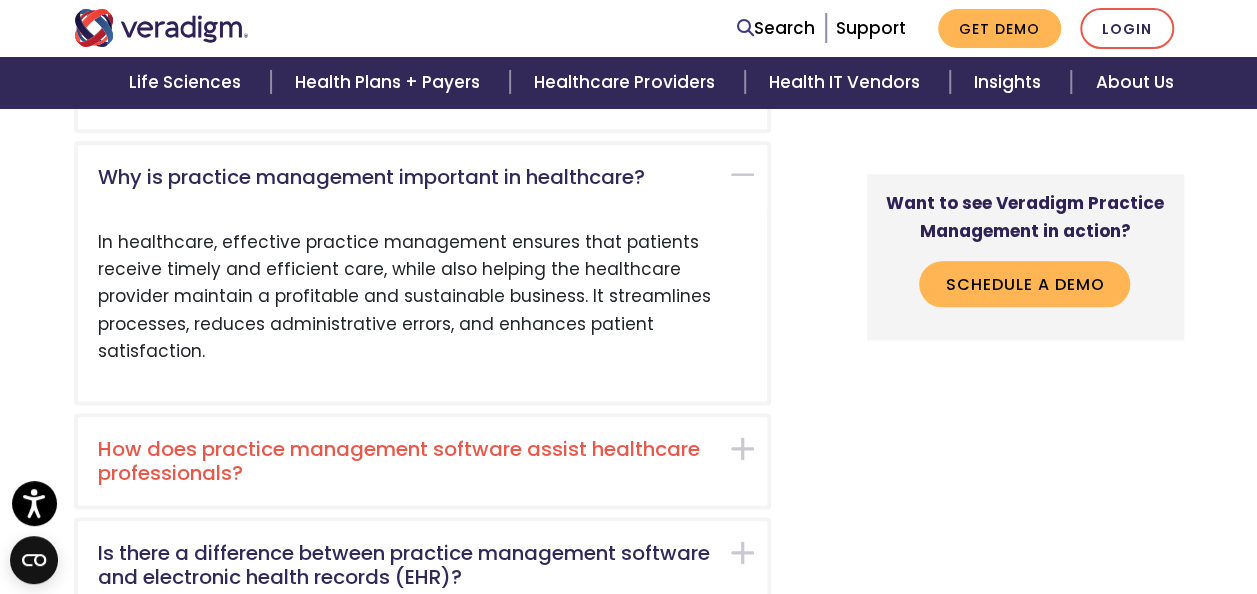 click on "How does practice management software assist healthcare professionals?" at bounding box center [422, 461] 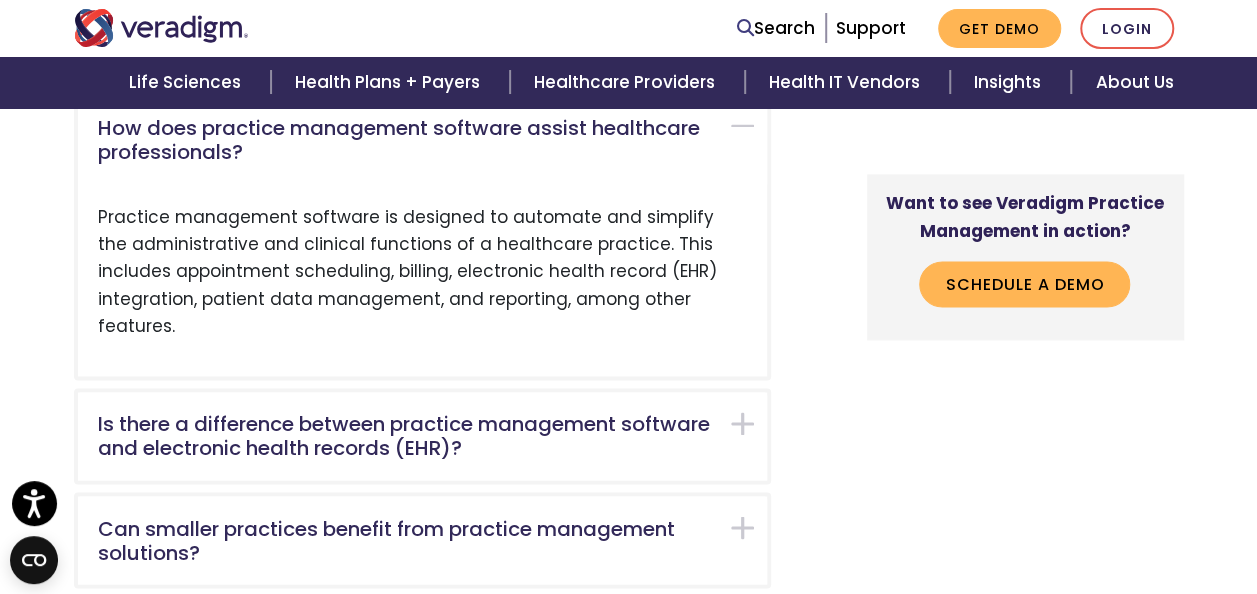 scroll, scrollTop: 1445, scrollLeft: 0, axis: vertical 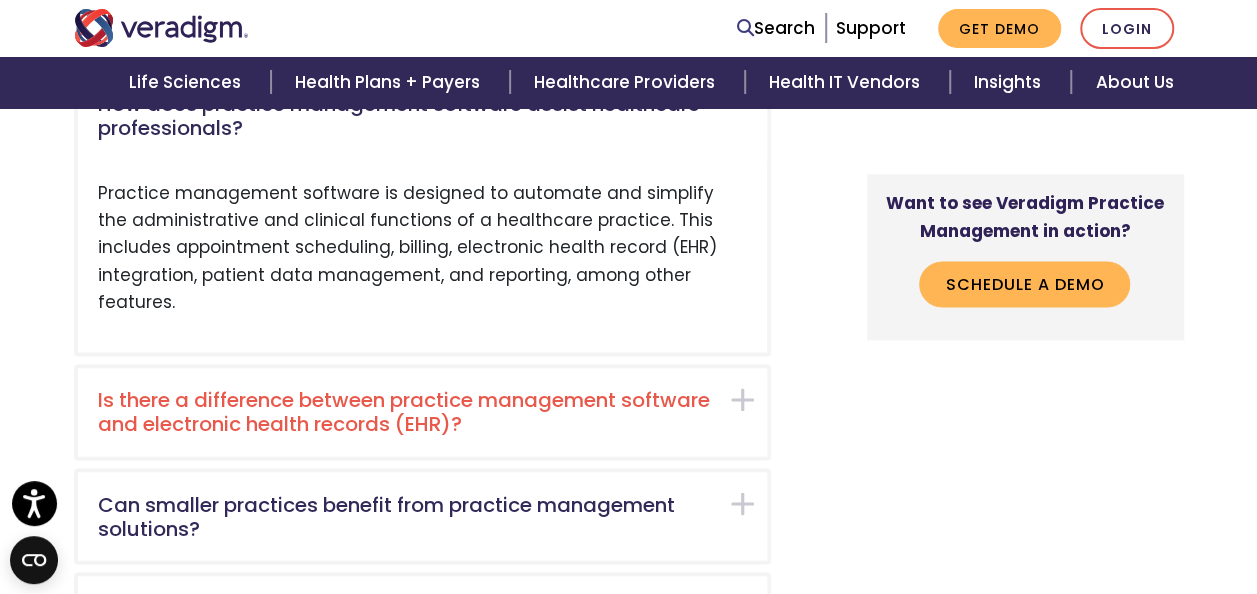 click on "Is there a difference between practice management software and electronic health records (EHR)?" at bounding box center (422, 412) 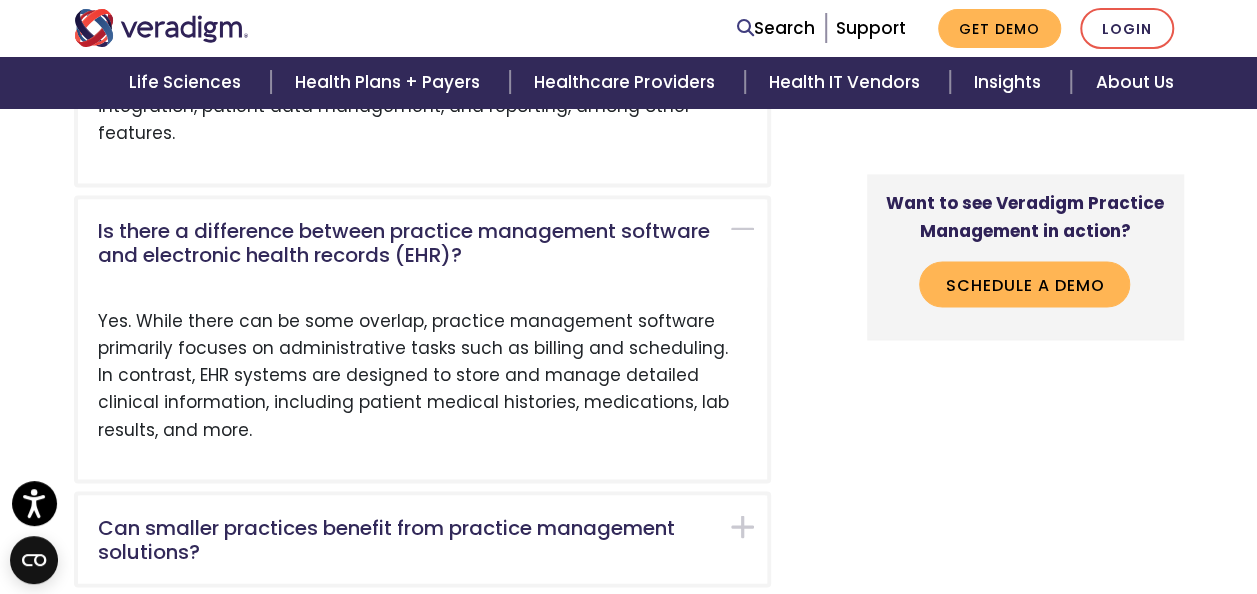 scroll, scrollTop: 1714, scrollLeft: 0, axis: vertical 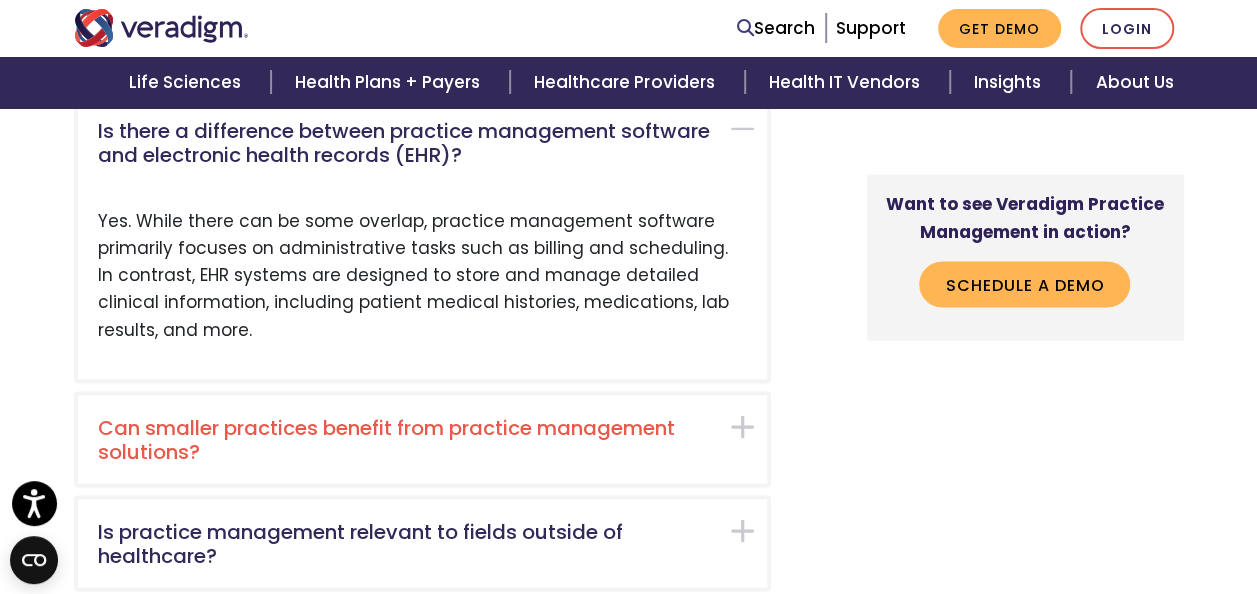 click on "Can smaller practices benefit from practice management solutions?" at bounding box center [422, 439] 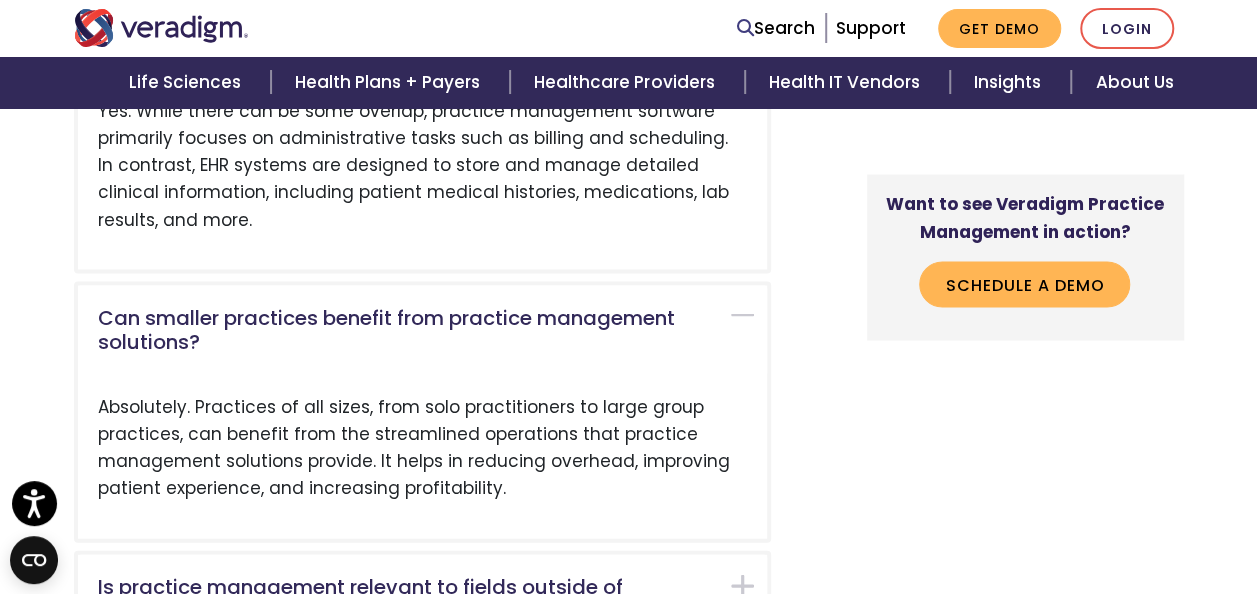 scroll, scrollTop: 1910, scrollLeft: 0, axis: vertical 